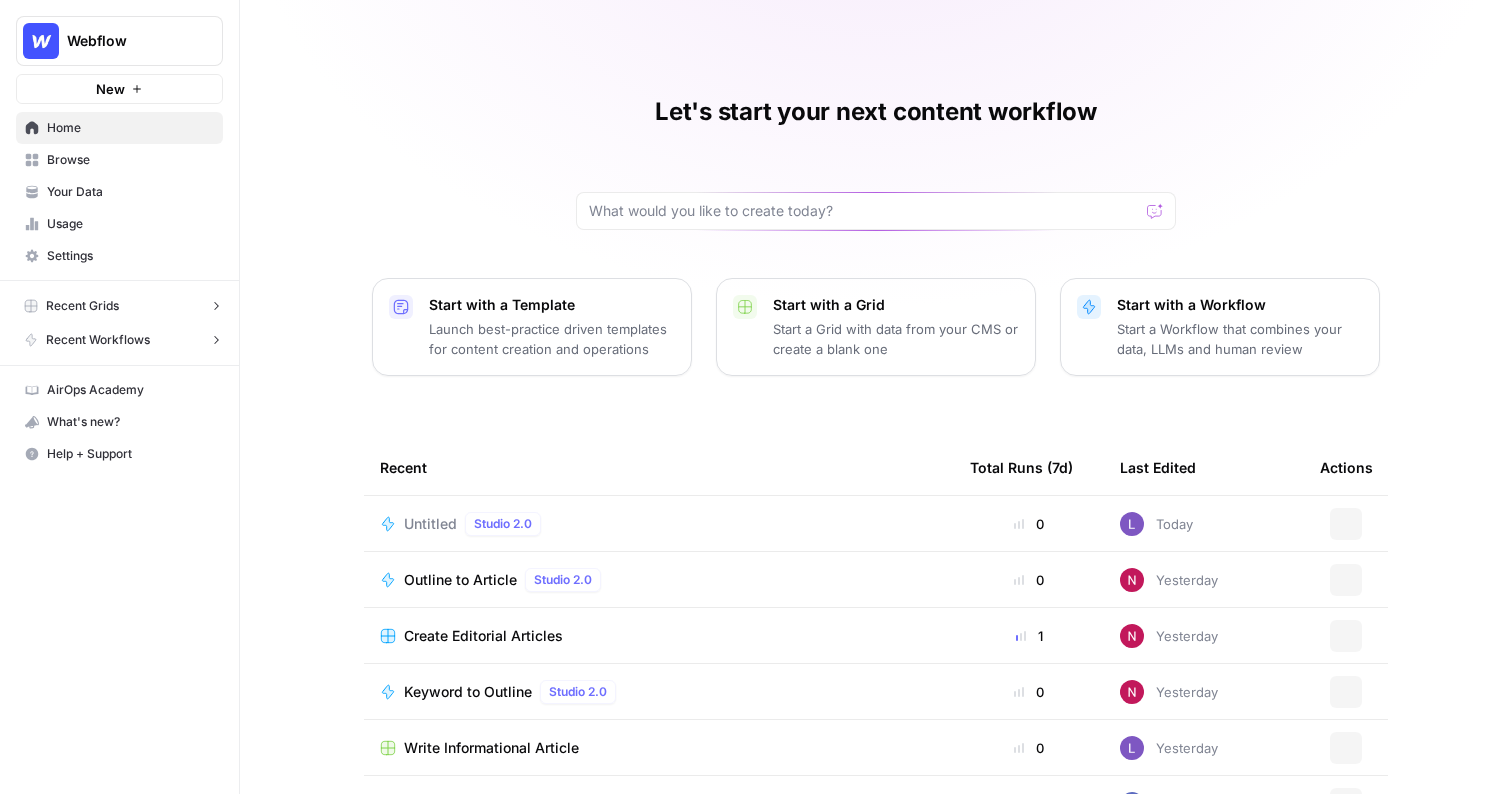 scroll, scrollTop: 0, scrollLeft: 0, axis: both 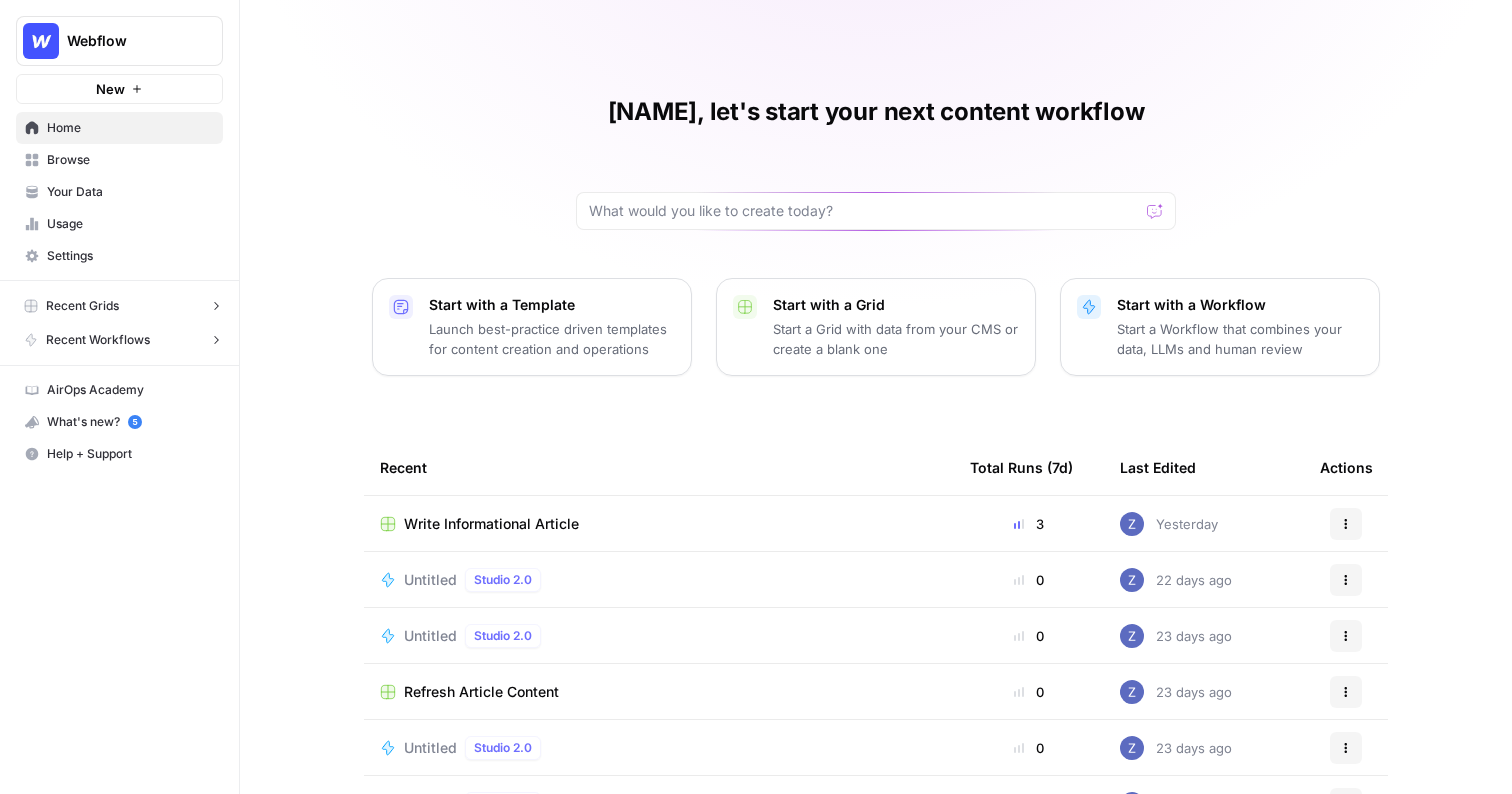 click on "Browse" at bounding box center (130, 160) 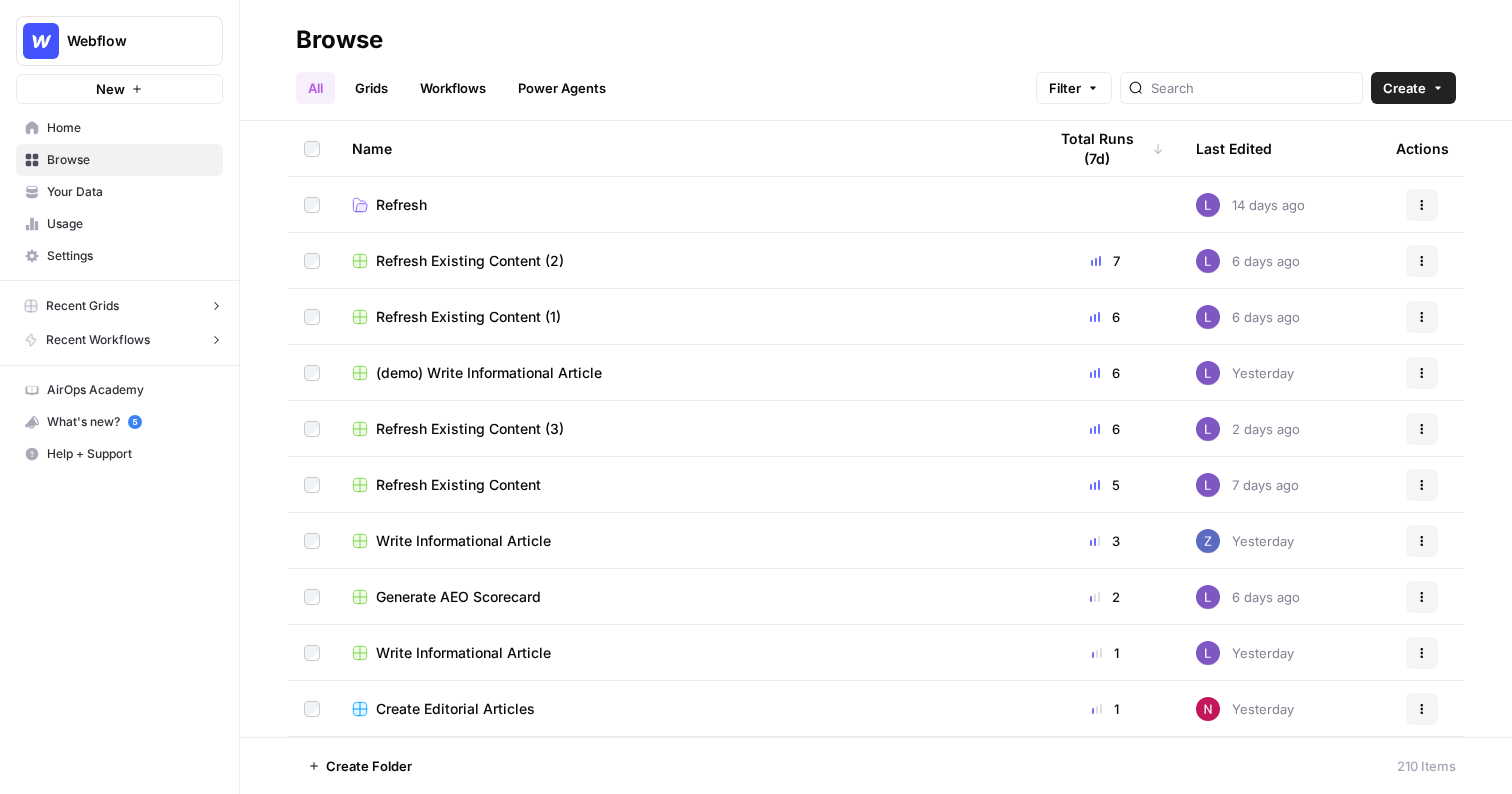 click on "Your Data" at bounding box center (130, 192) 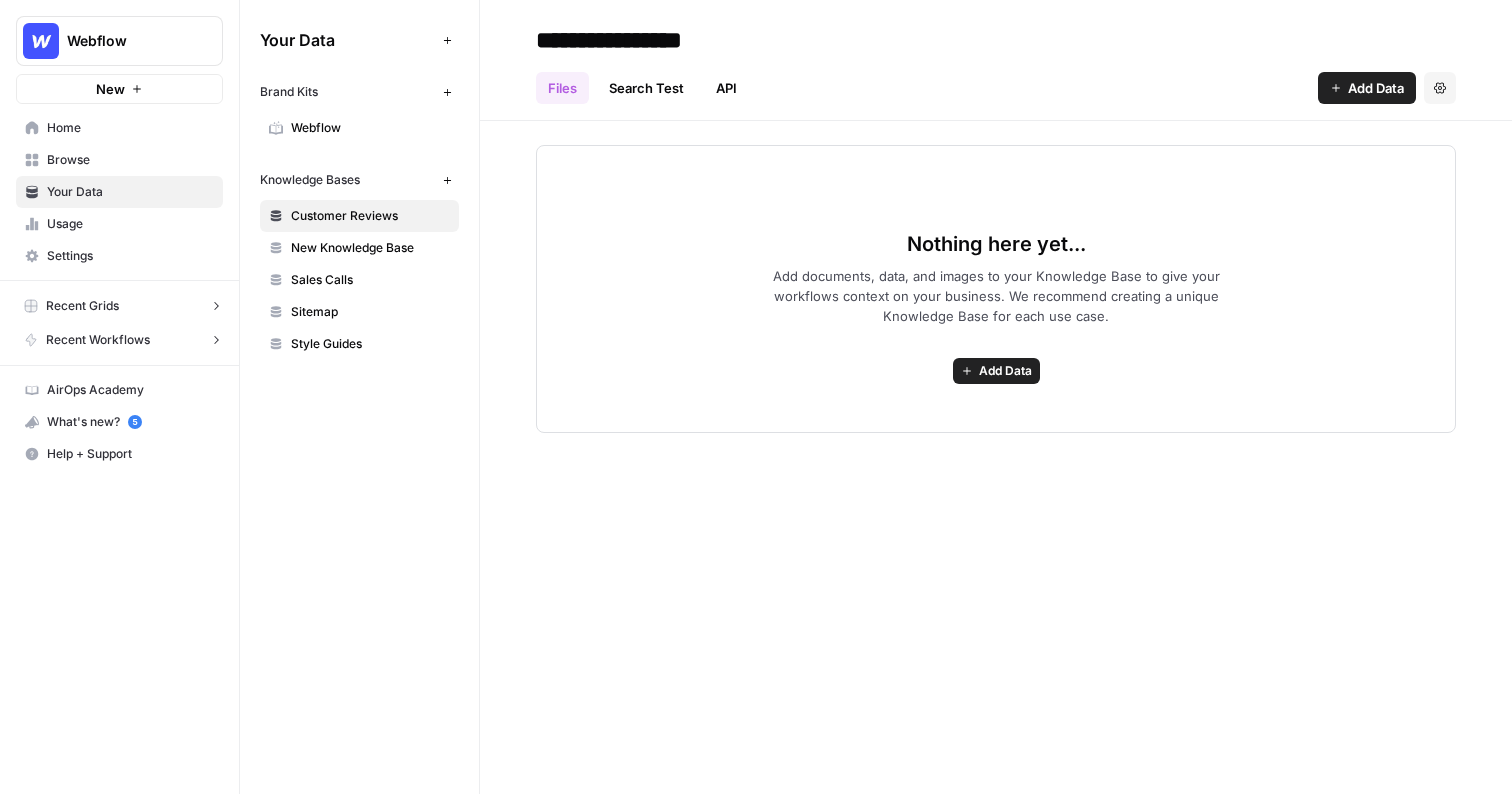click on "Webflow" at bounding box center (370, 128) 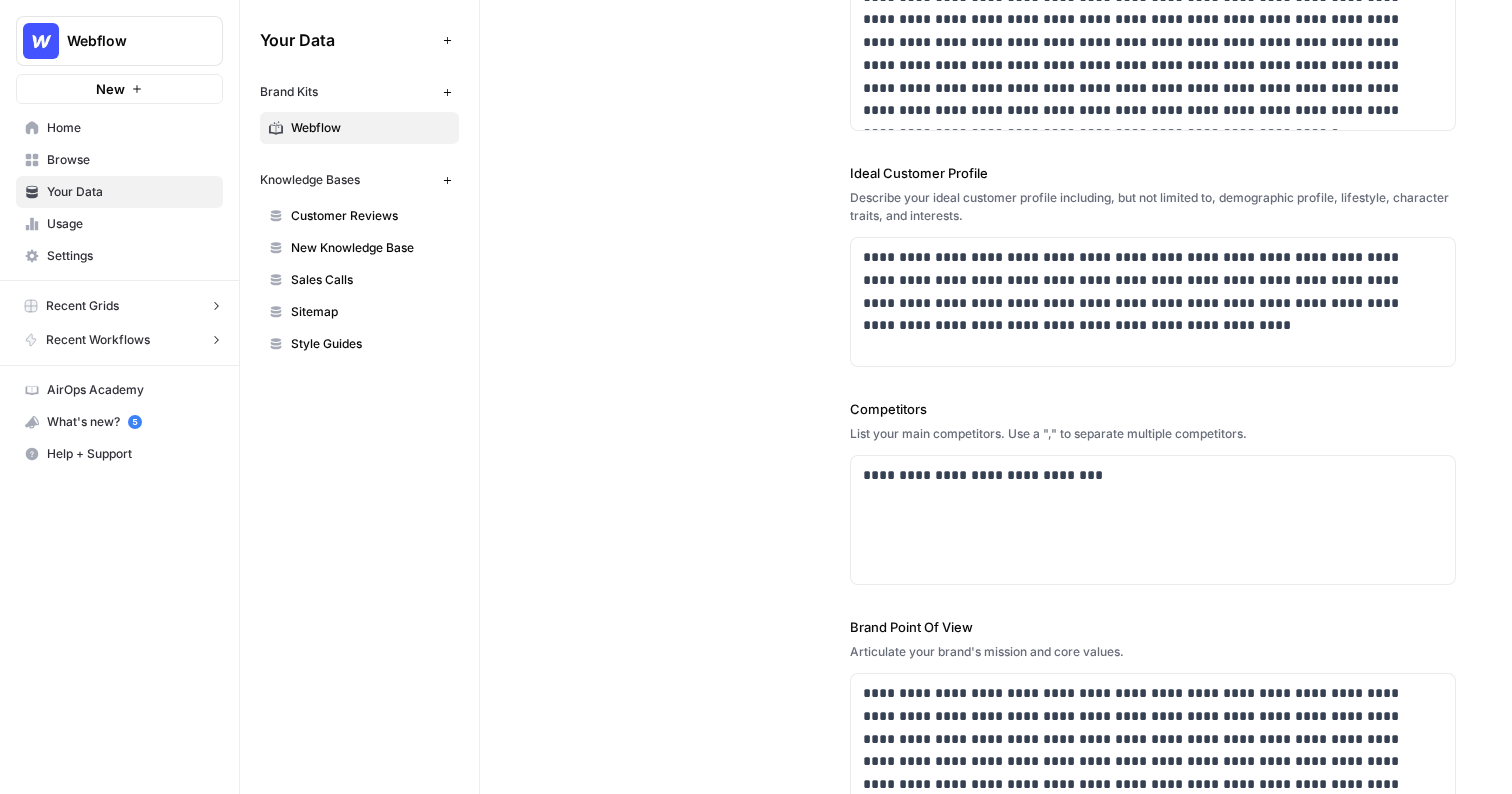 scroll, scrollTop: 0, scrollLeft: 0, axis: both 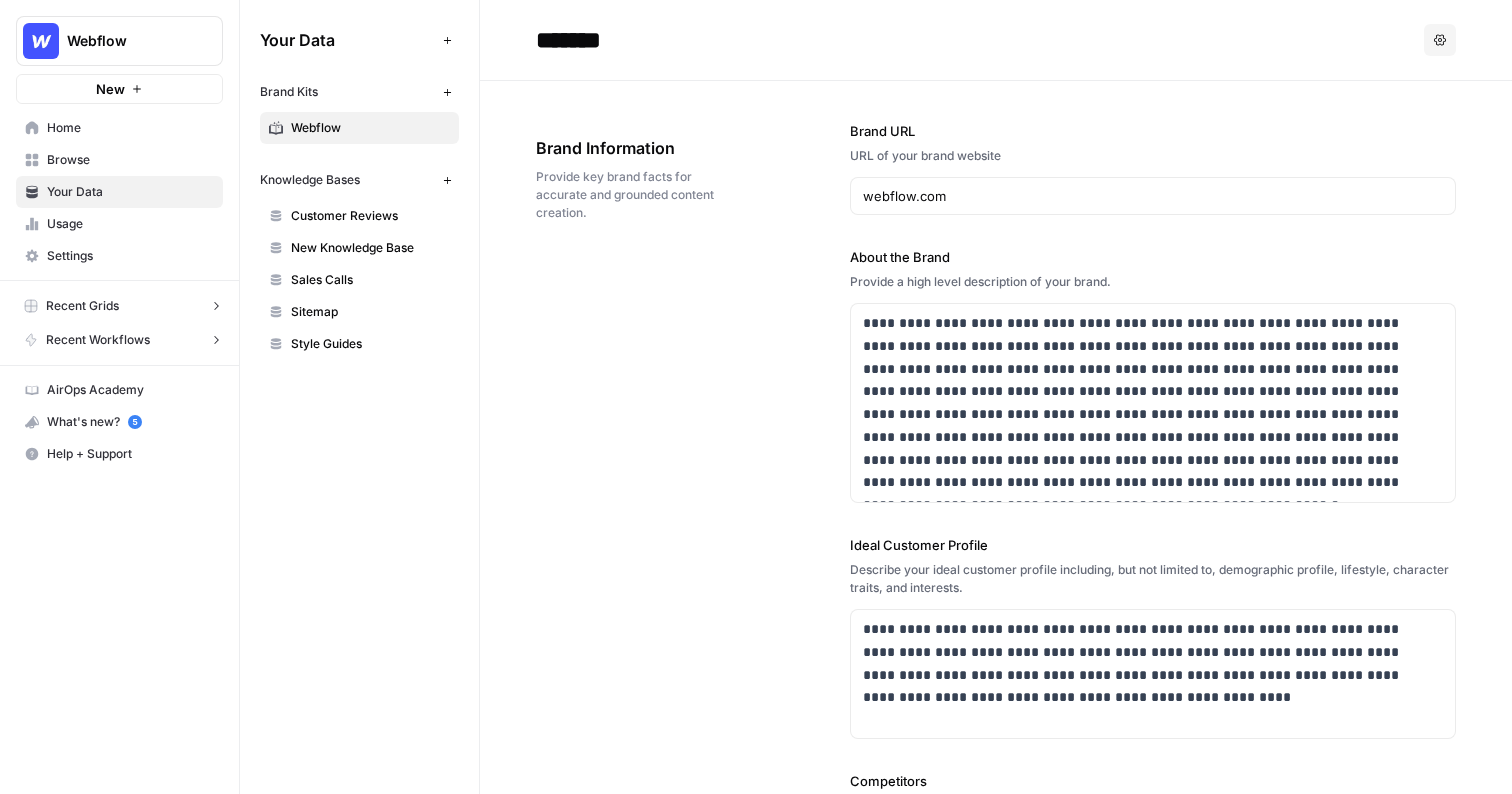 click on "New Knowledge Base" at bounding box center [370, 248] 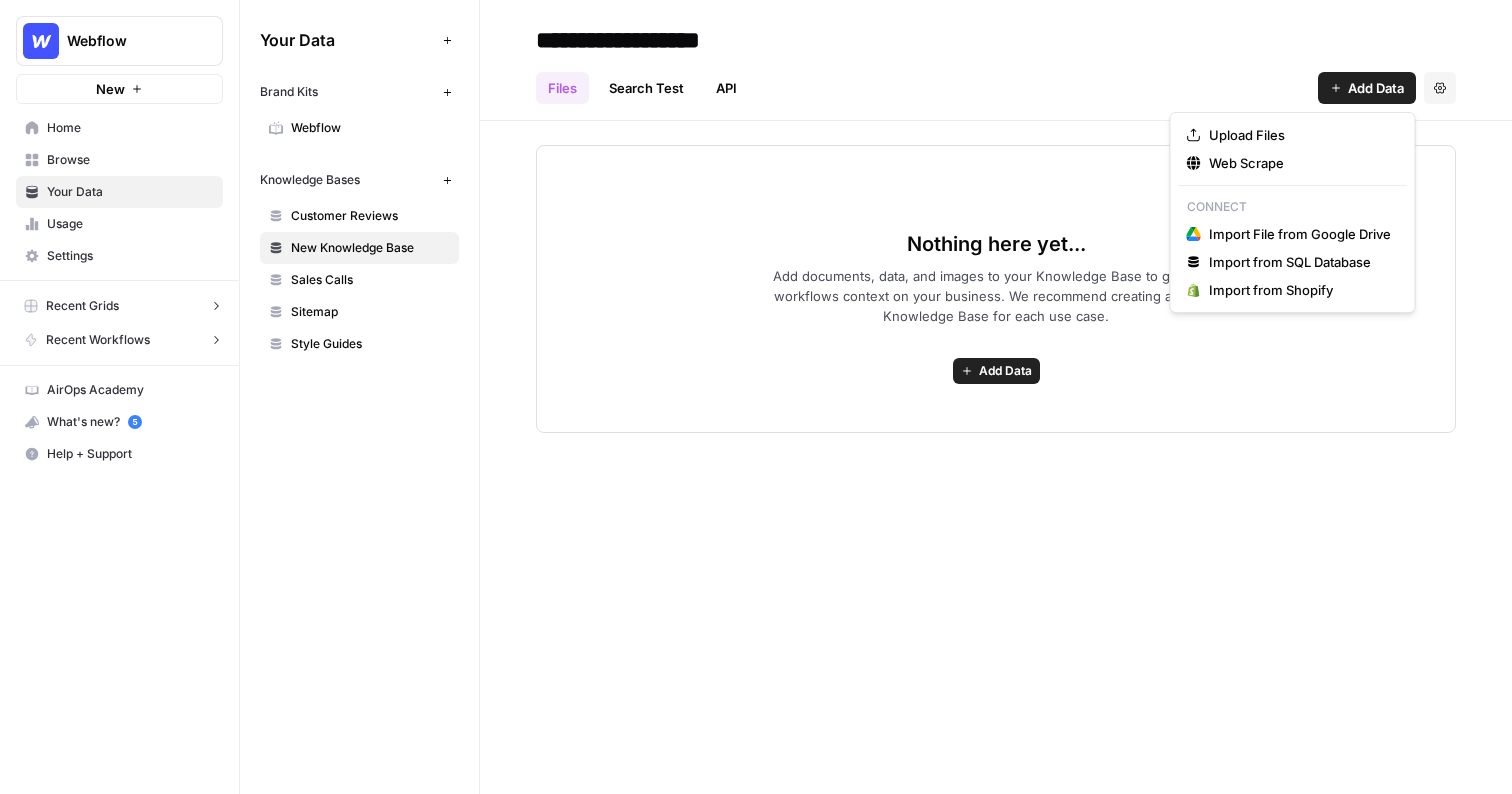 click 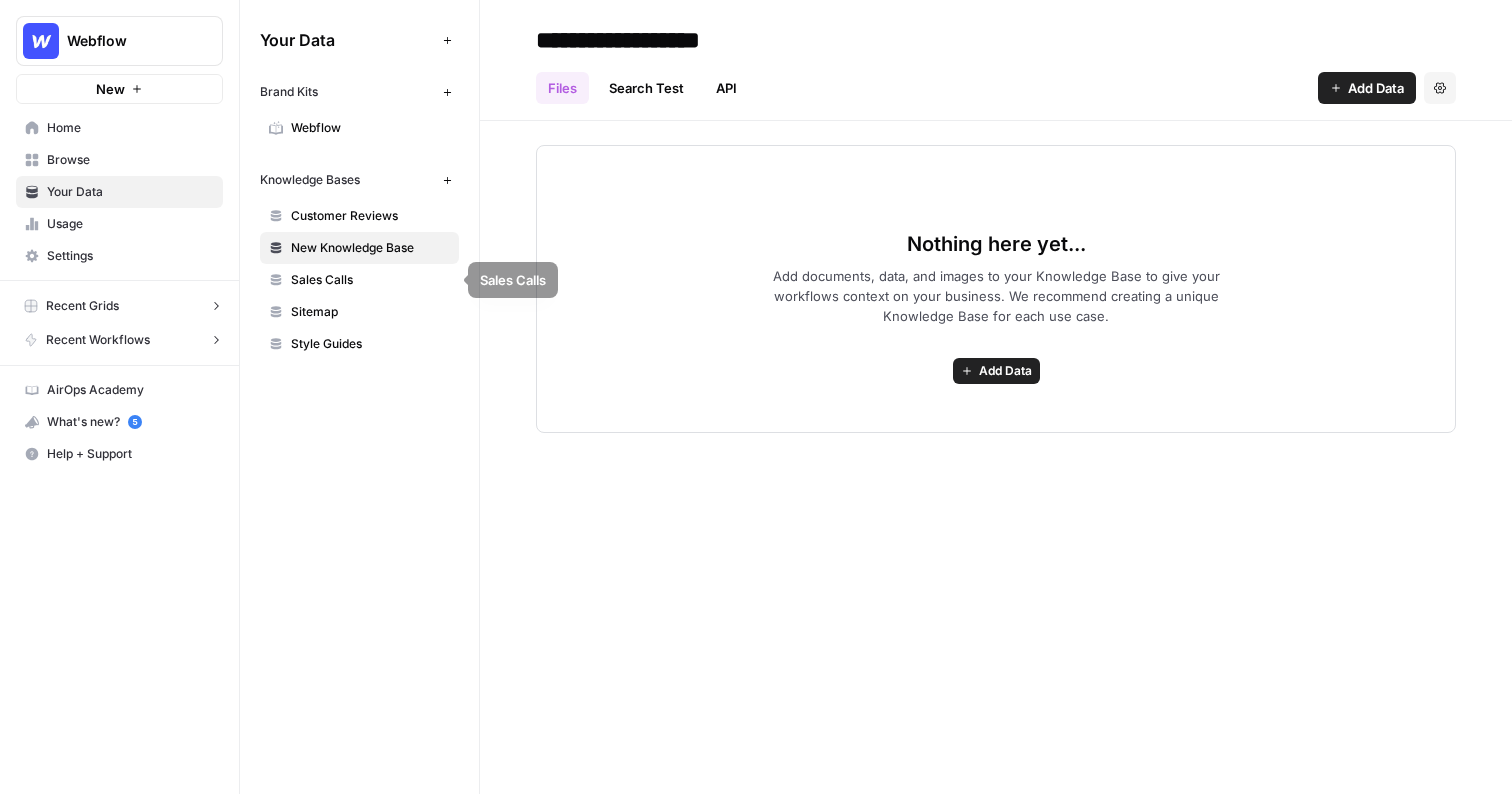click on "Sitemap" at bounding box center [370, 312] 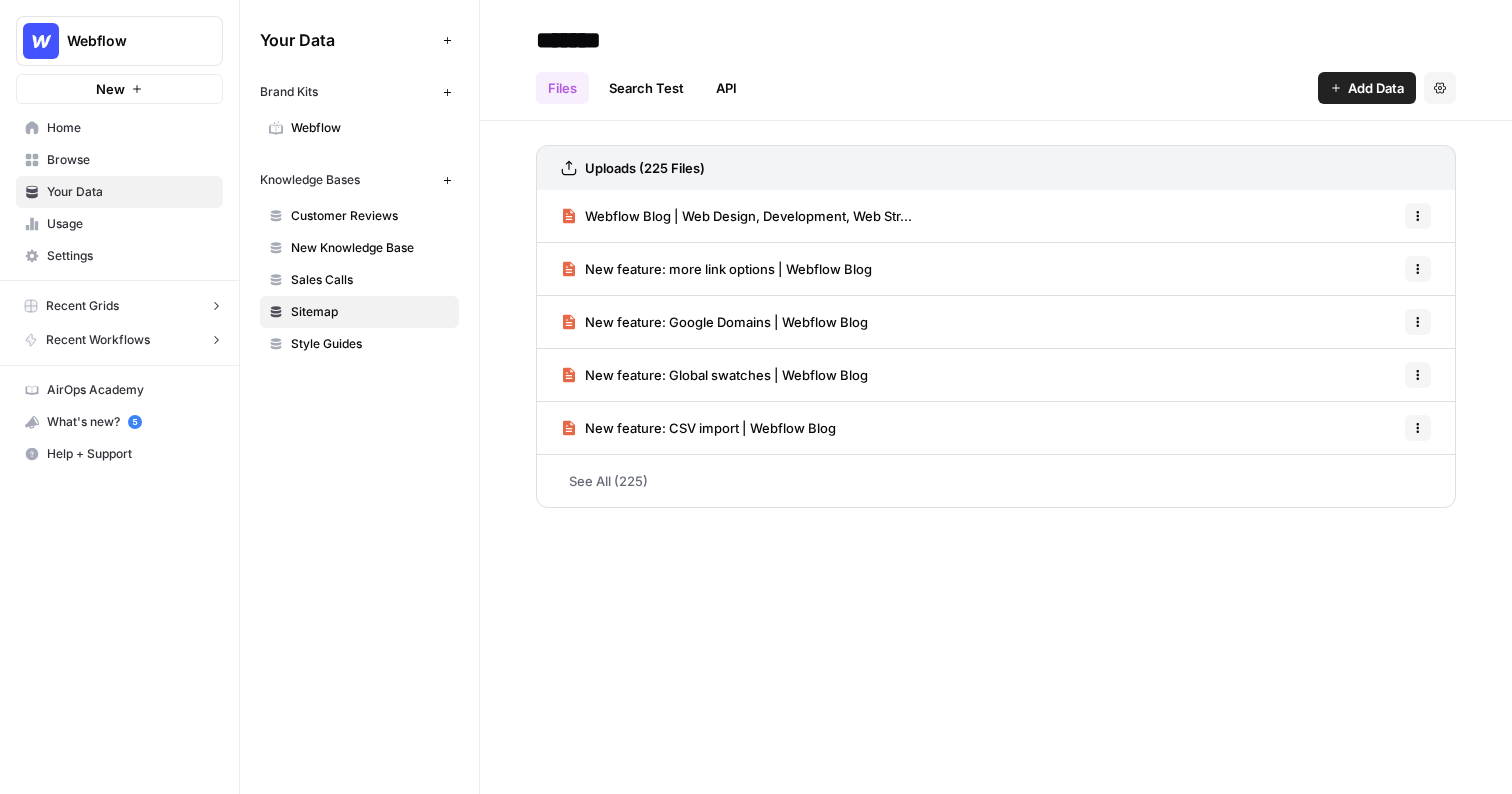 click on "Home" at bounding box center (130, 128) 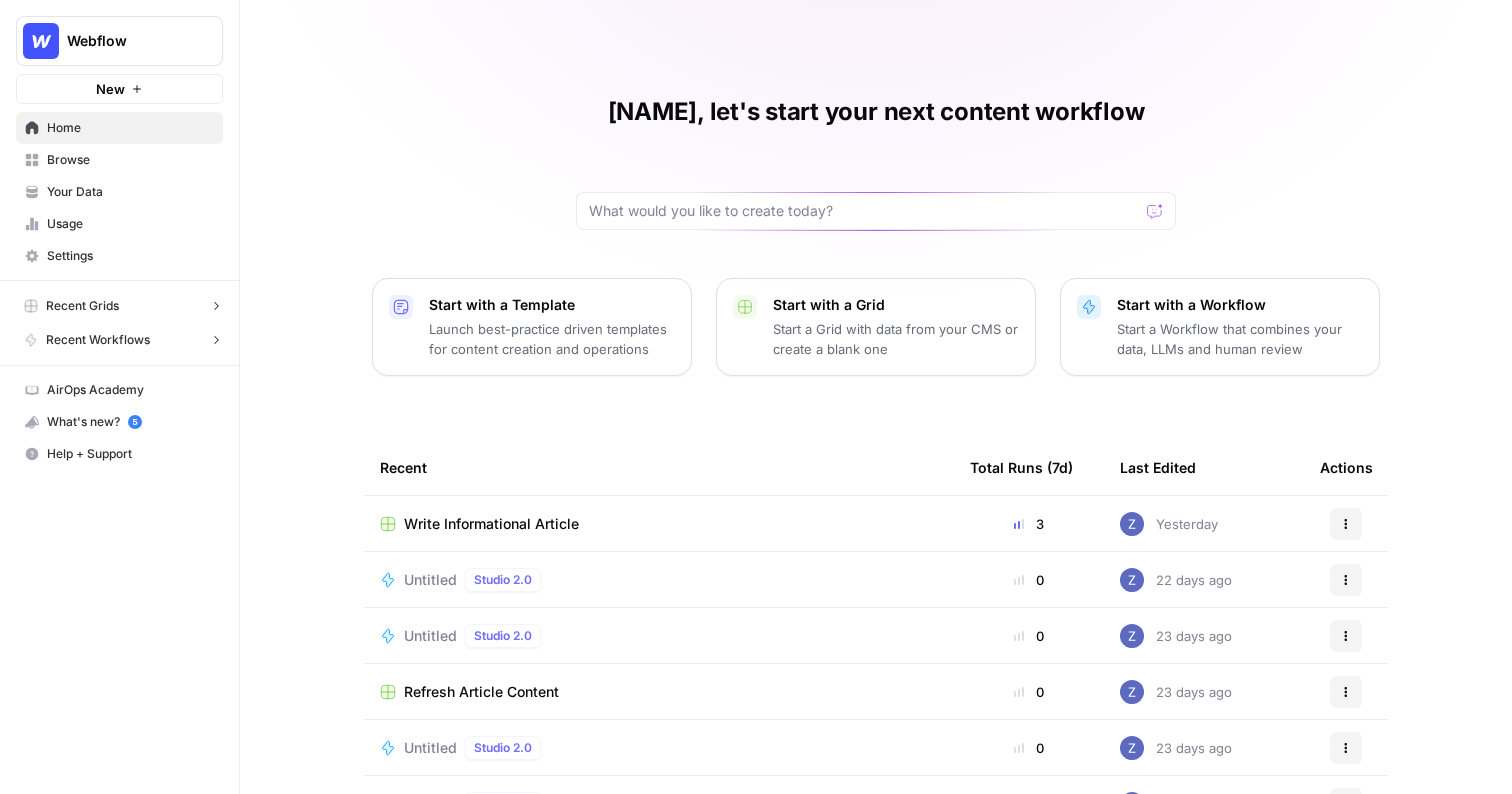 click on "Your Data" at bounding box center [130, 192] 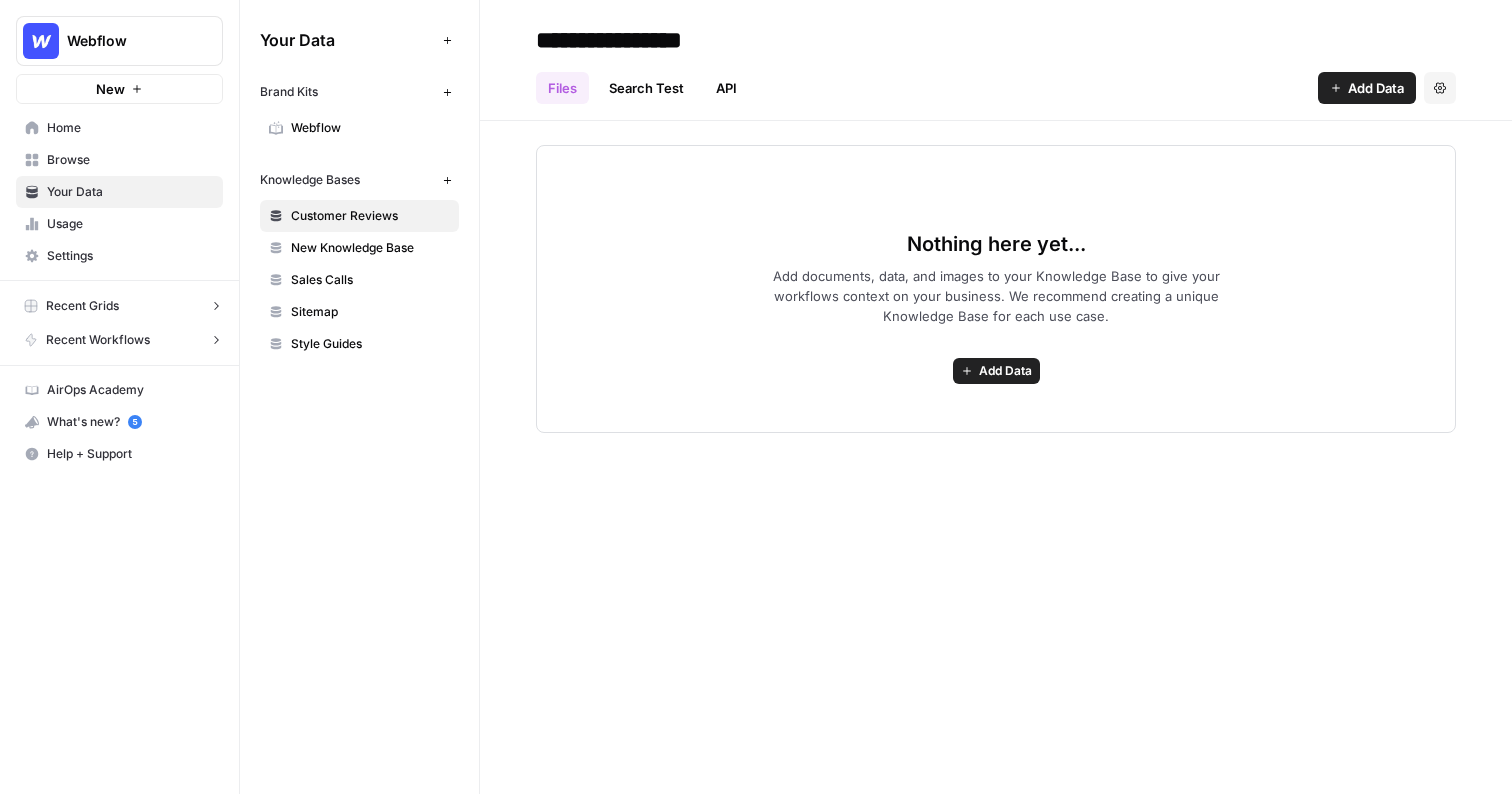 click on "Home" at bounding box center [130, 128] 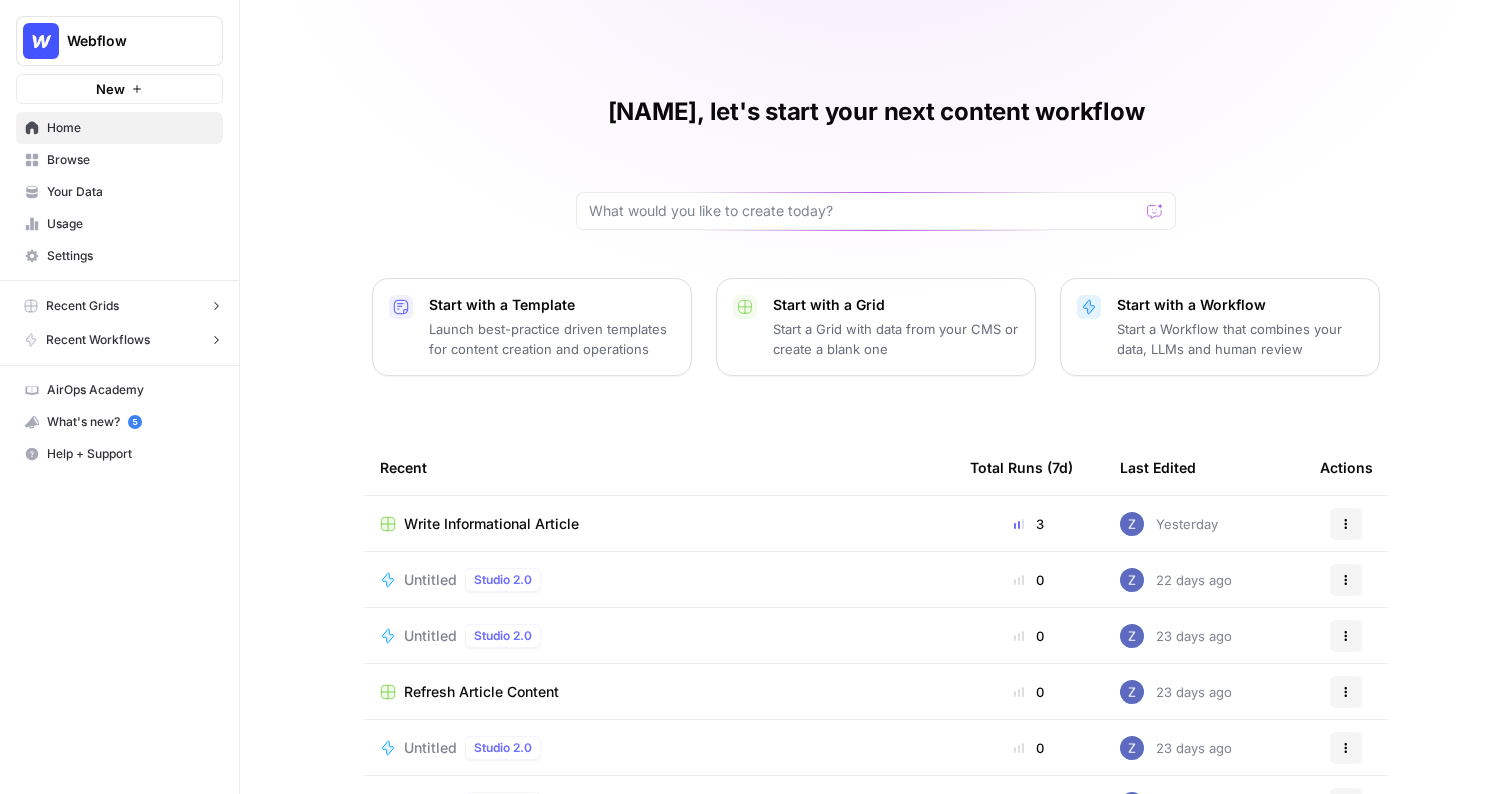 click on "Browse" at bounding box center (130, 160) 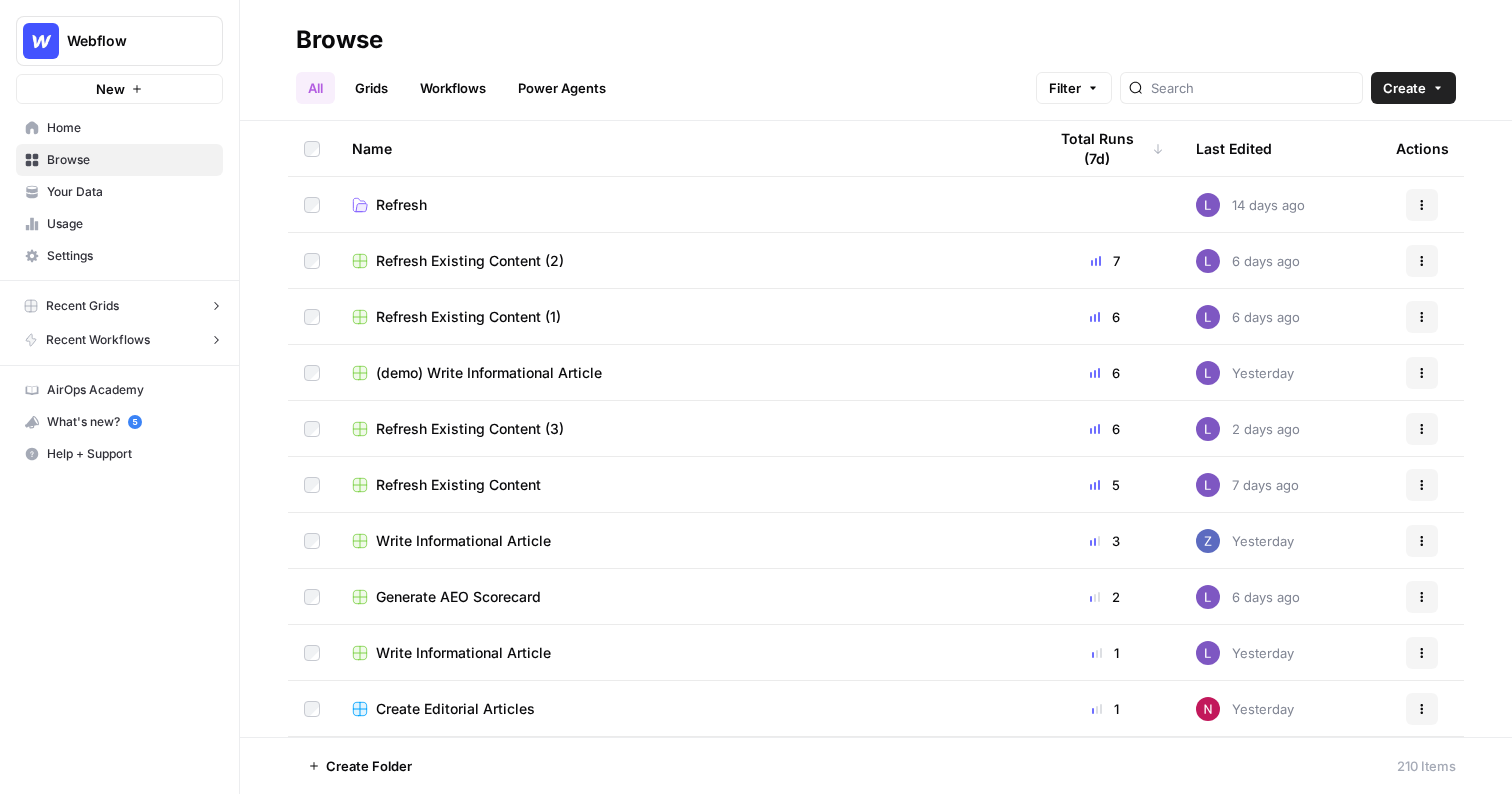 click on "New" at bounding box center [119, 89] 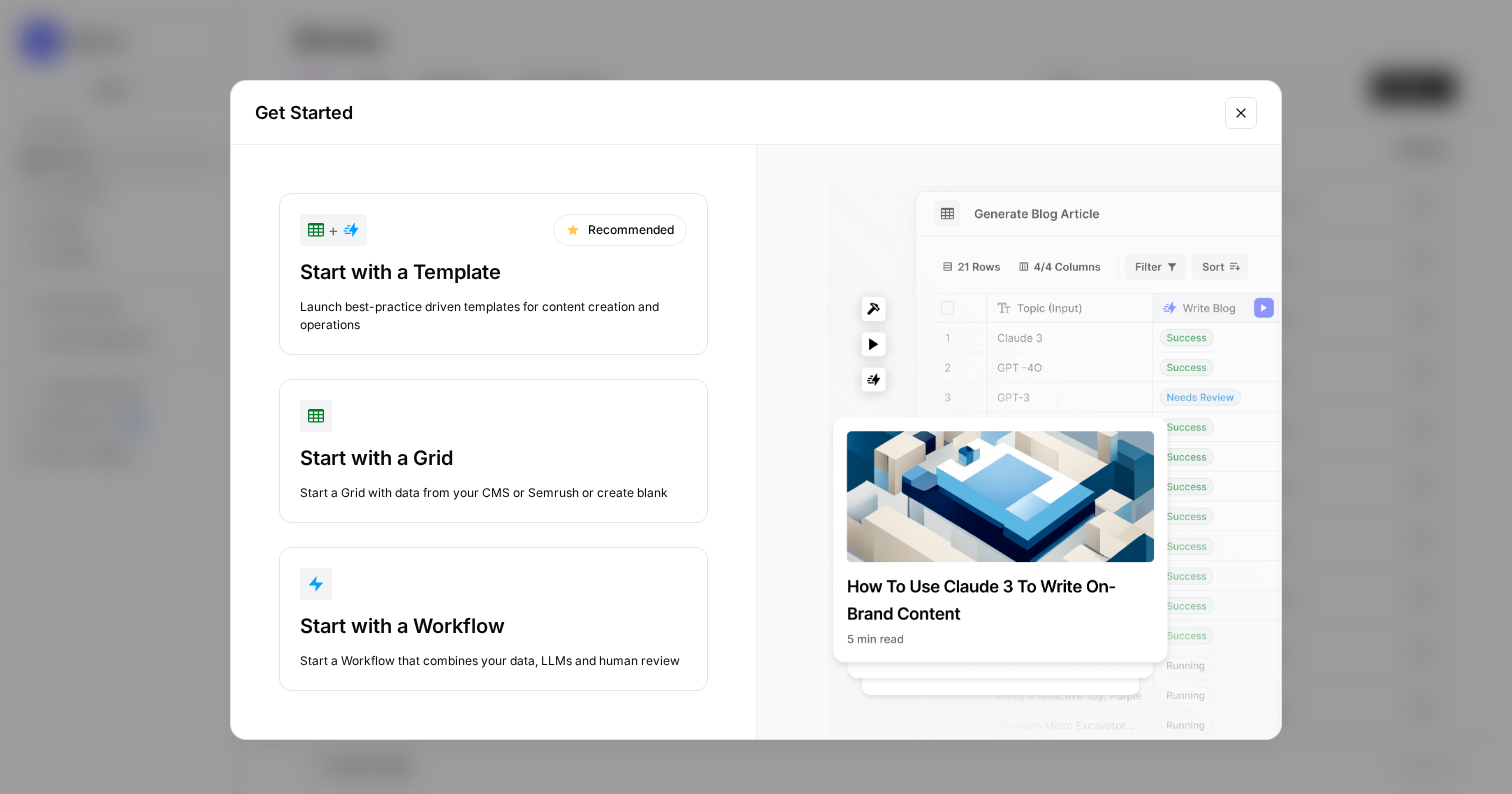 click on "Get Started + Recommended Start with a Template Launch best-practice driven templates for content creation and operations Start with a Grid Start a Grid with data from your CMS or Semrush or create blank Start with a Workflow Start a Workflow that combines your data, LLMs and human review" at bounding box center [756, 397] 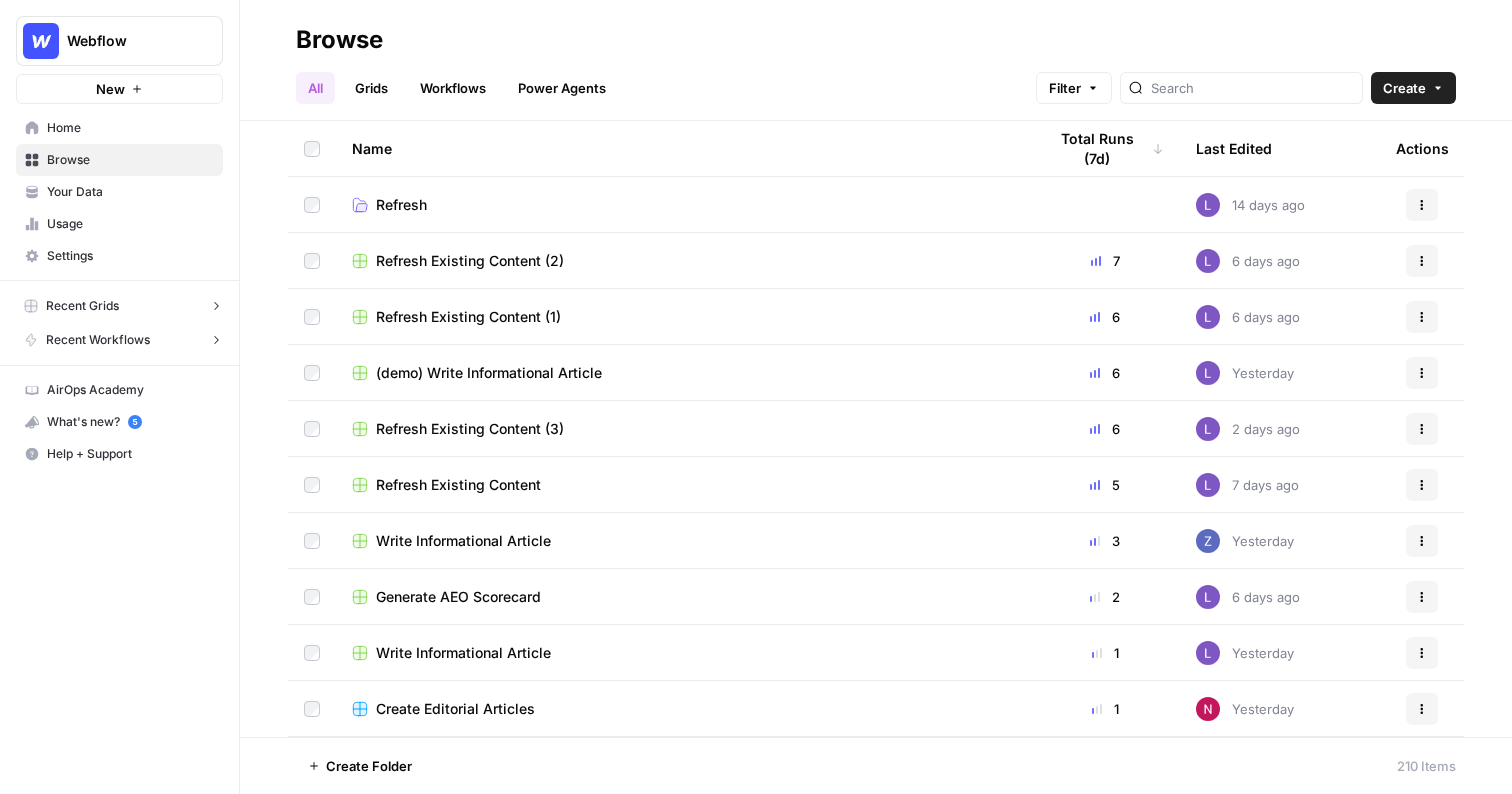 click on "Home" at bounding box center [130, 128] 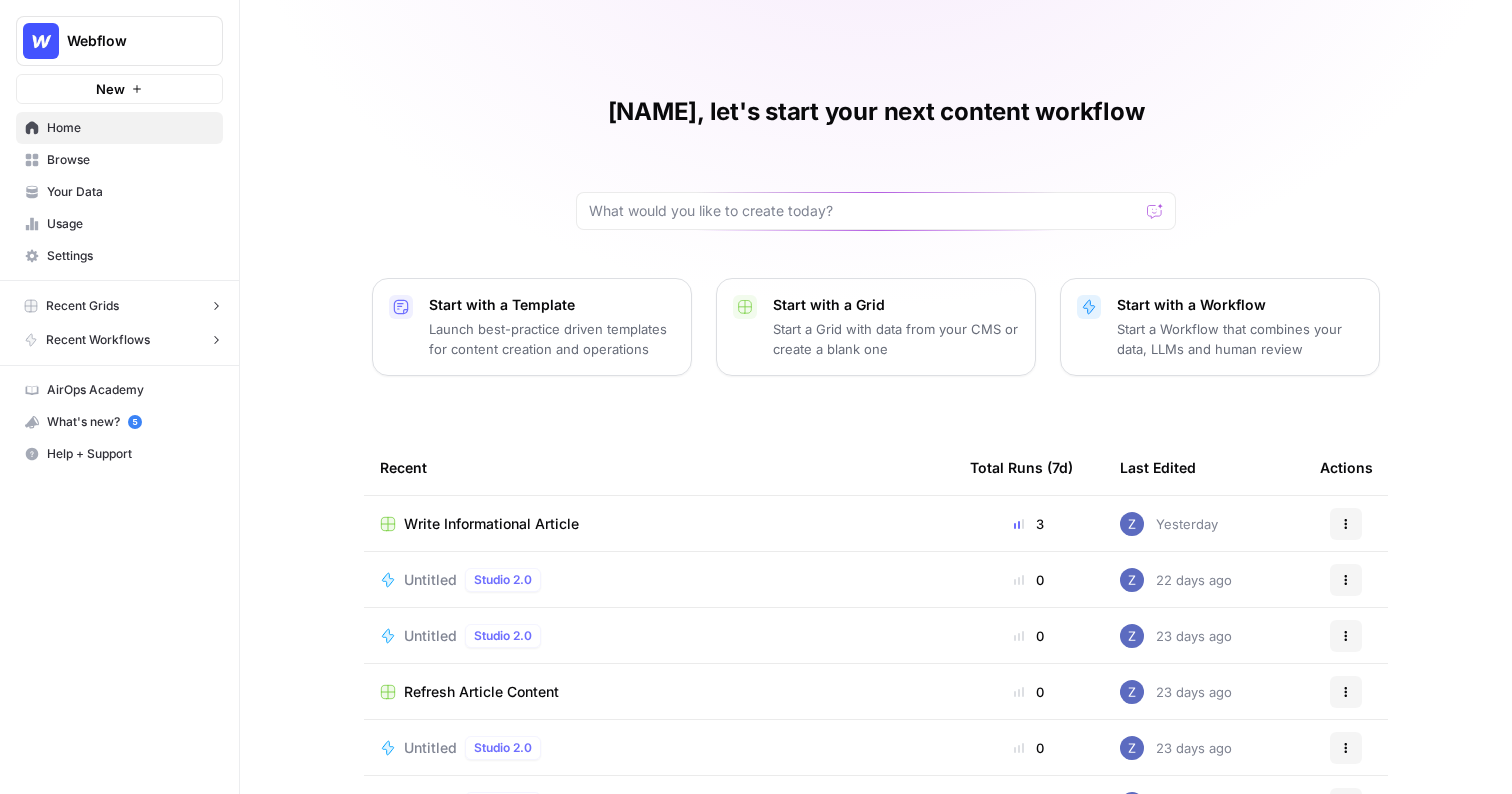 click on "Browse" at bounding box center (130, 160) 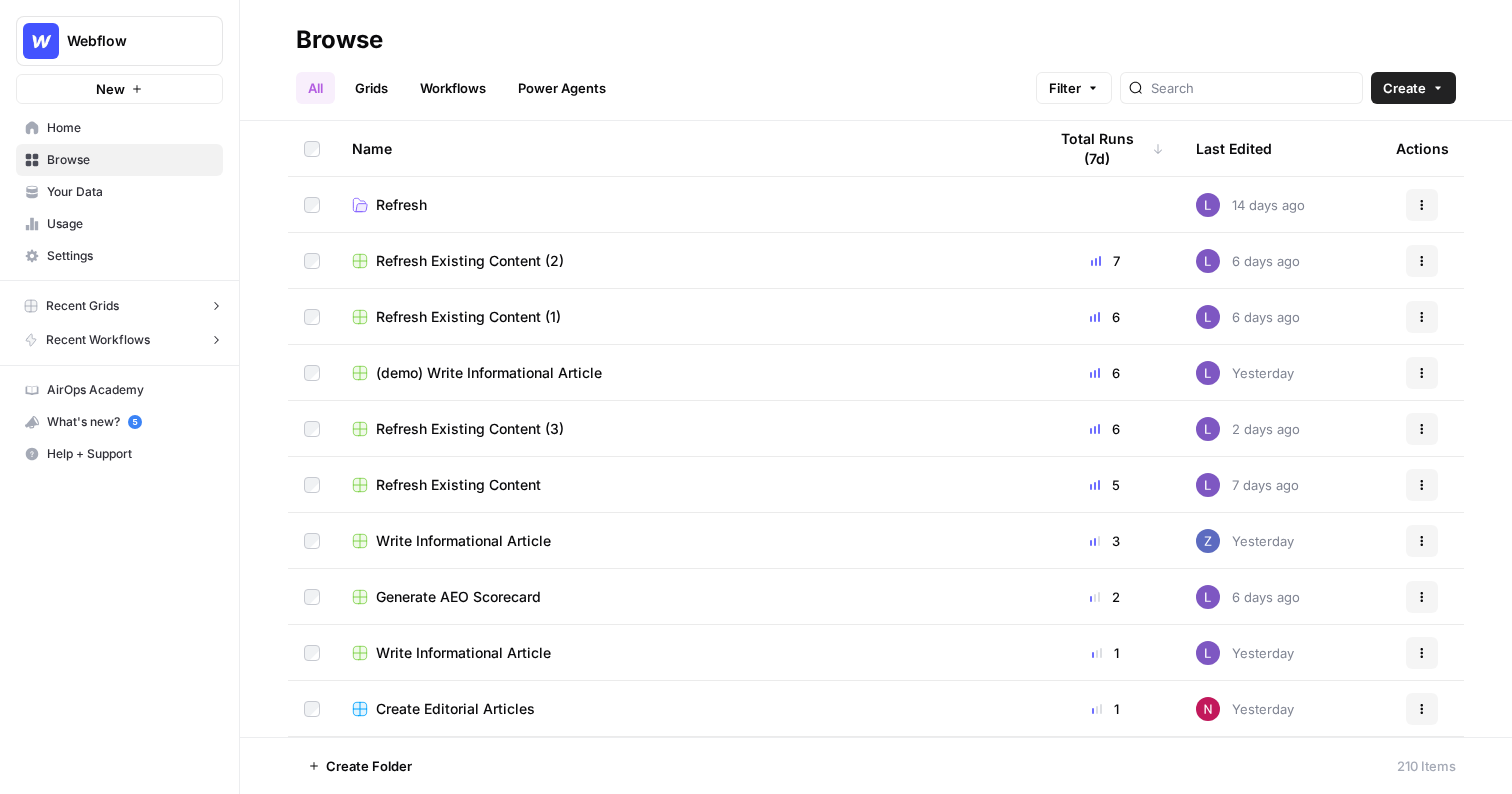 click on "Home" at bounding box center [130, 128] 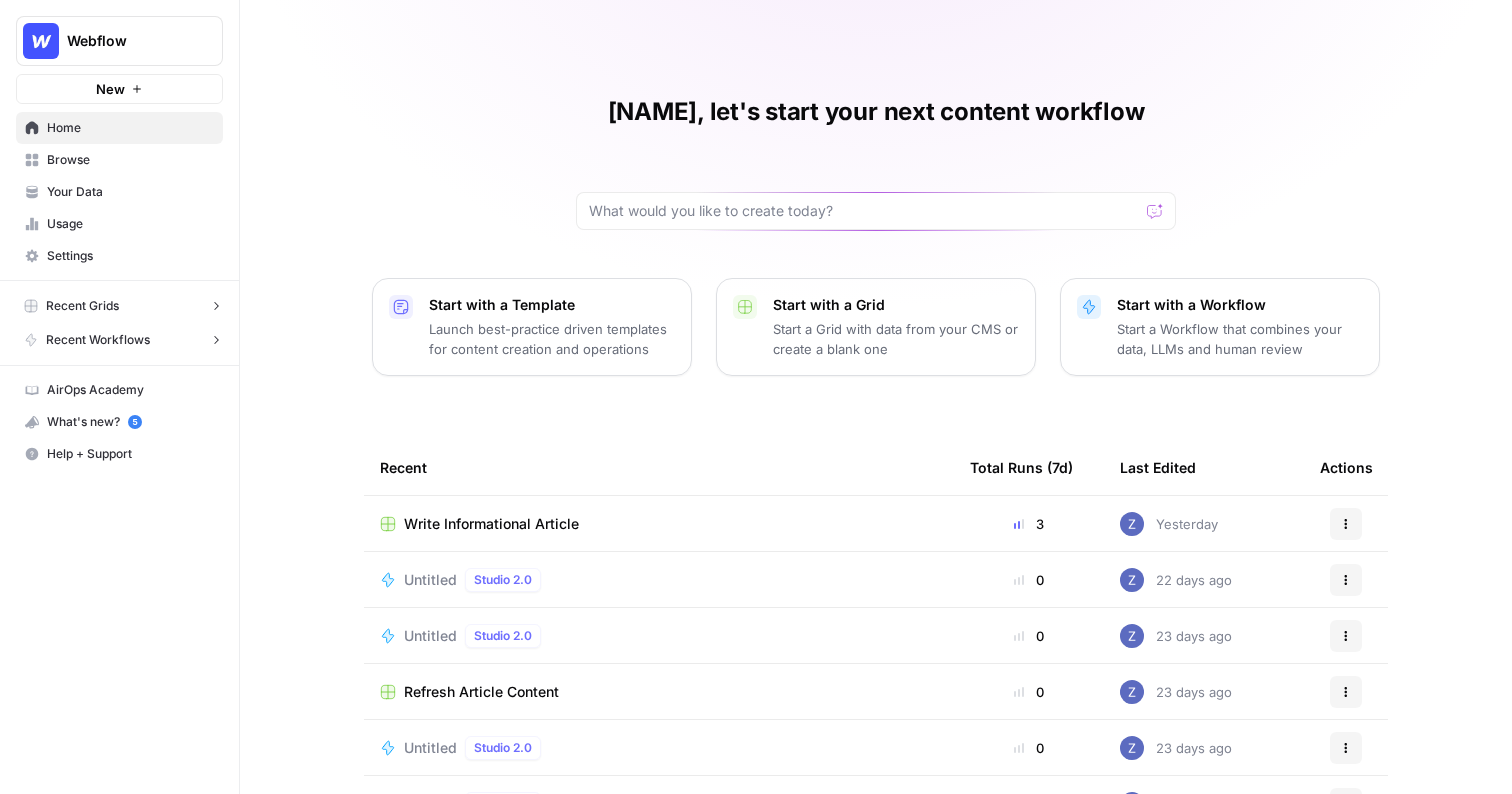 click on "New" at bounding box center (119, 89) 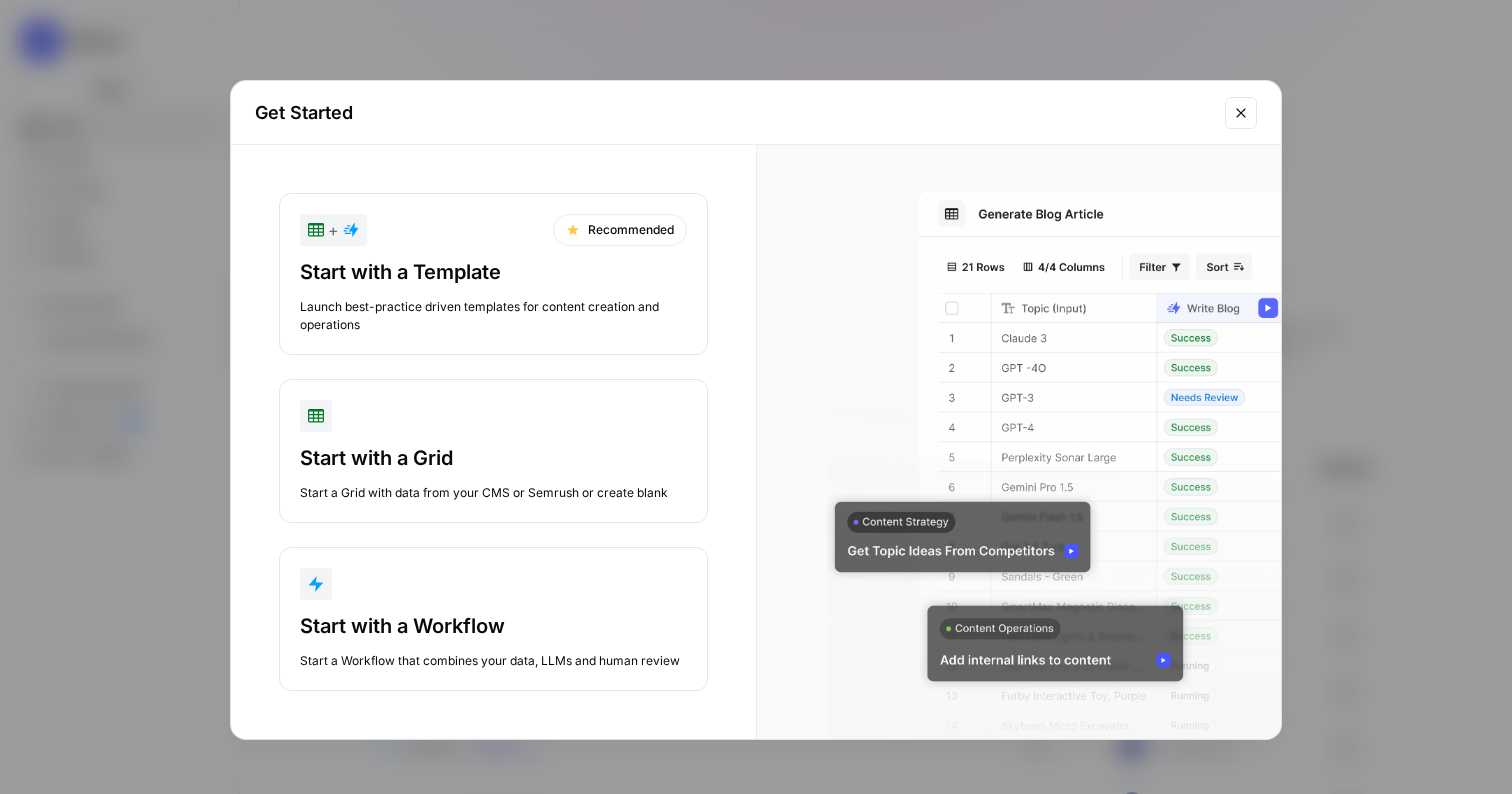 click on "Start with a Template" at bounding box center [493, 272] 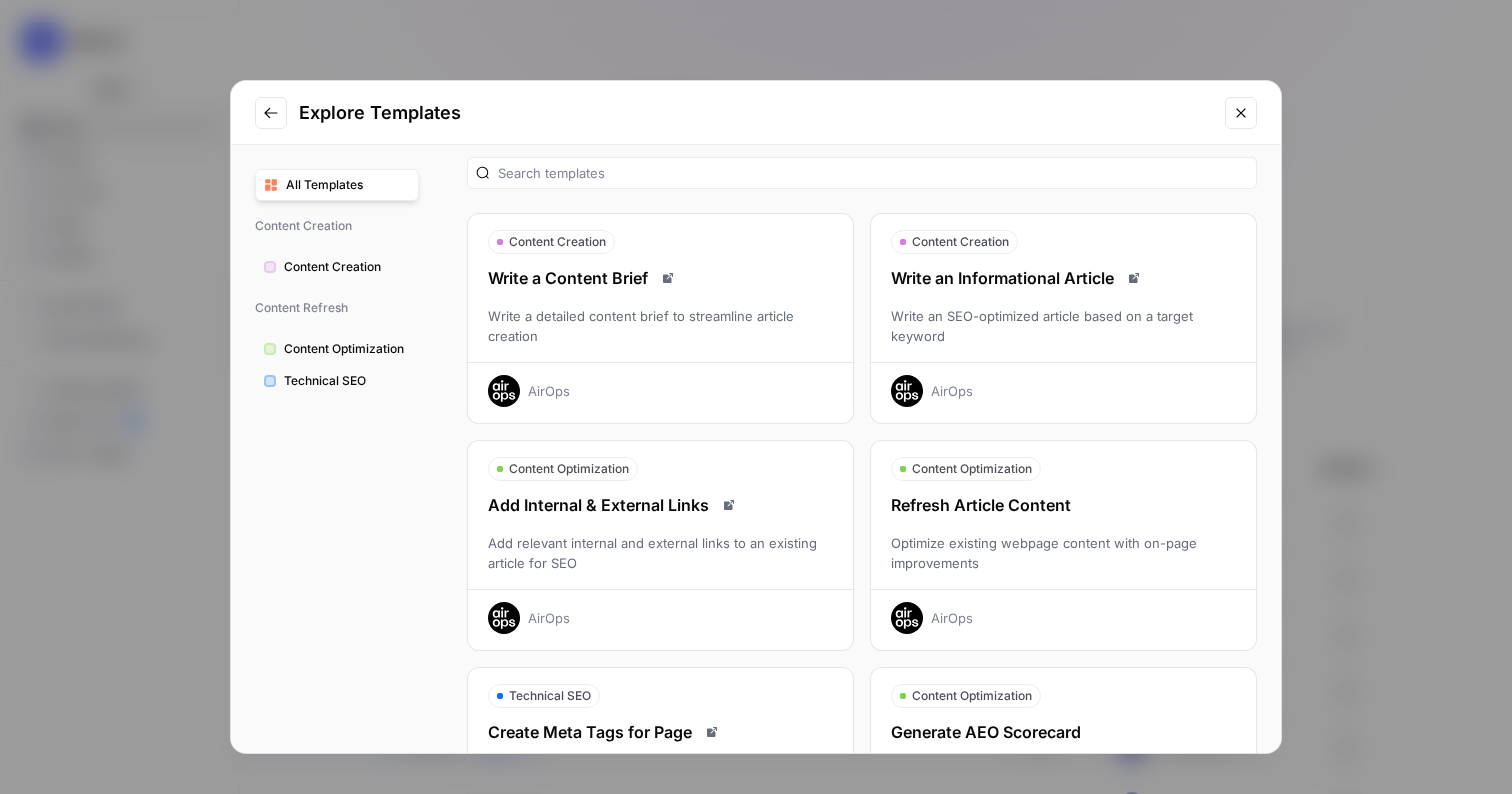 scroll, scrollTop: 0, scrollLeft: 0, axis: both 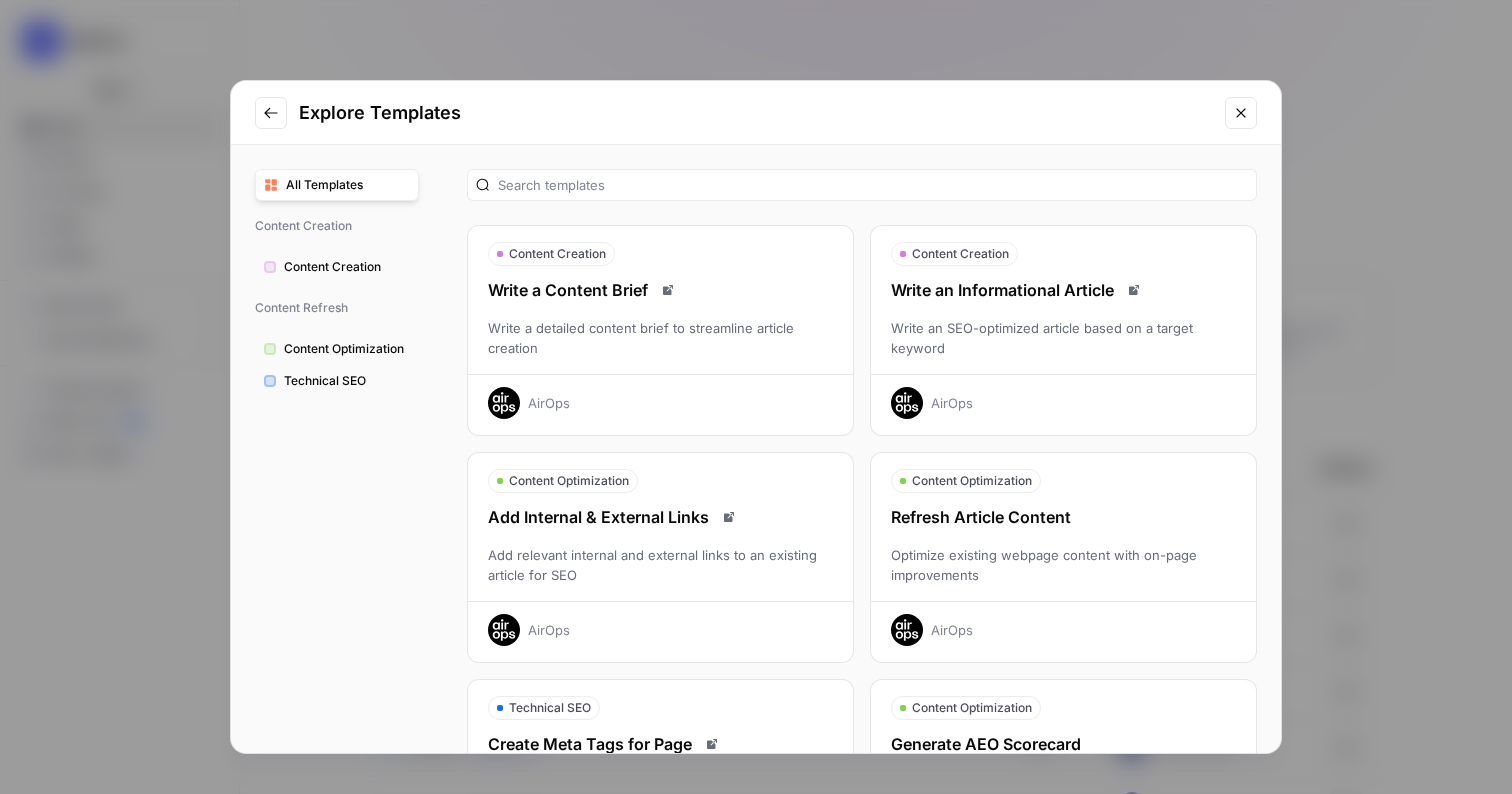 click on "Content Creation" at bounding box center (347, 267) 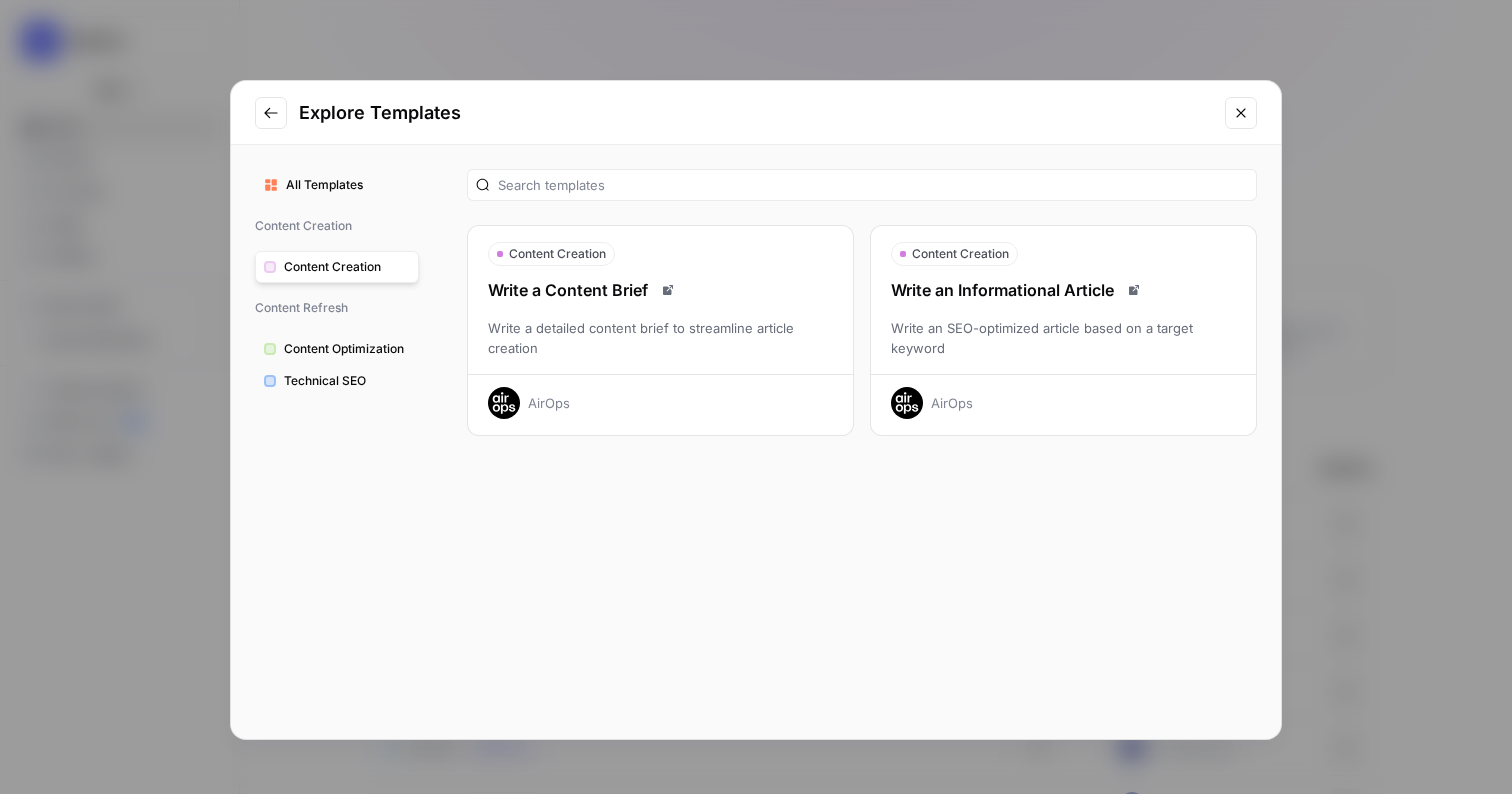 click on "Write an Informational Article Write an SEO-optimized article based on a target keyword AirOps" at bounding box center (1063, 348) 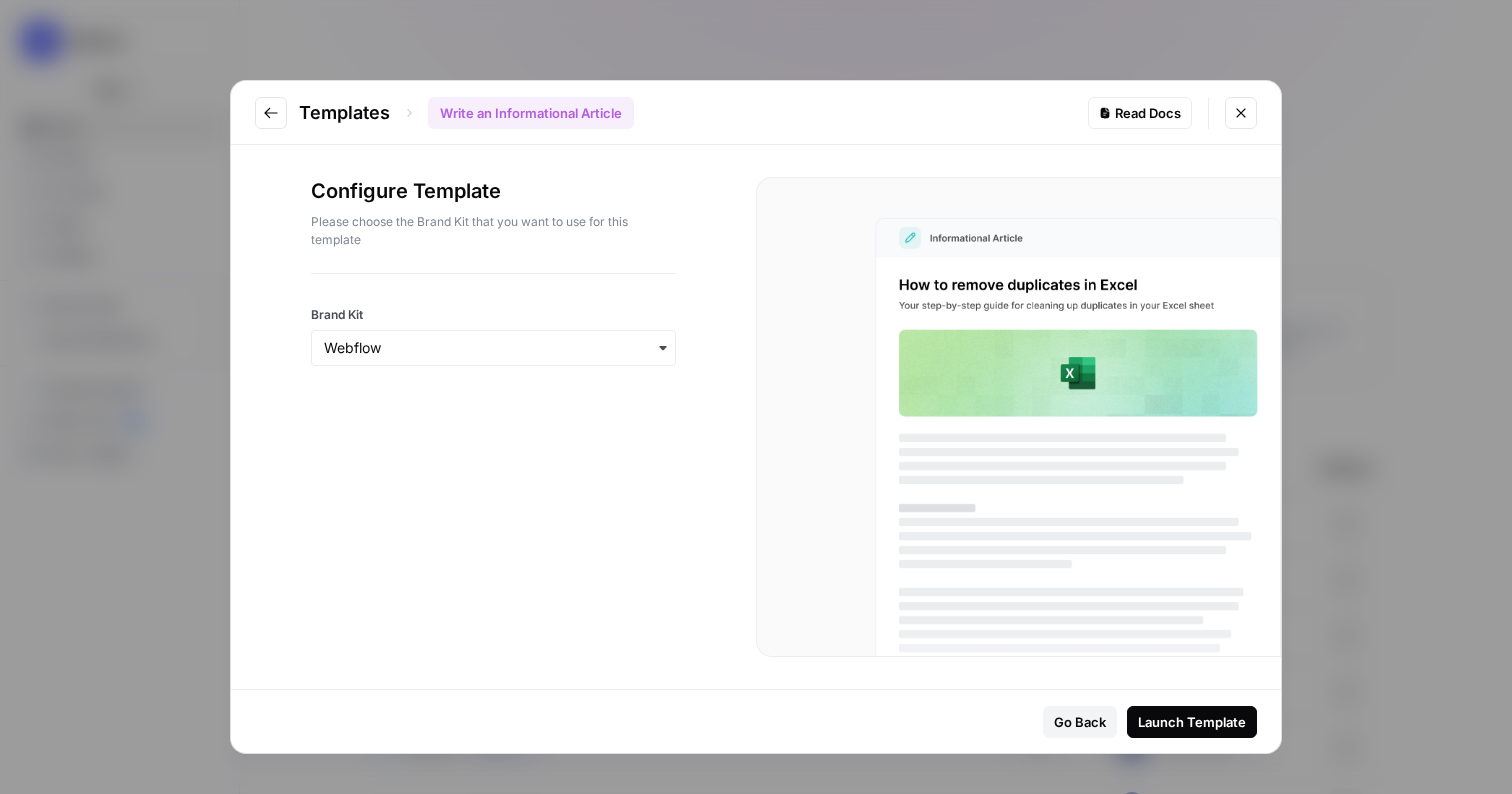 click at bounding box center (493, 348) 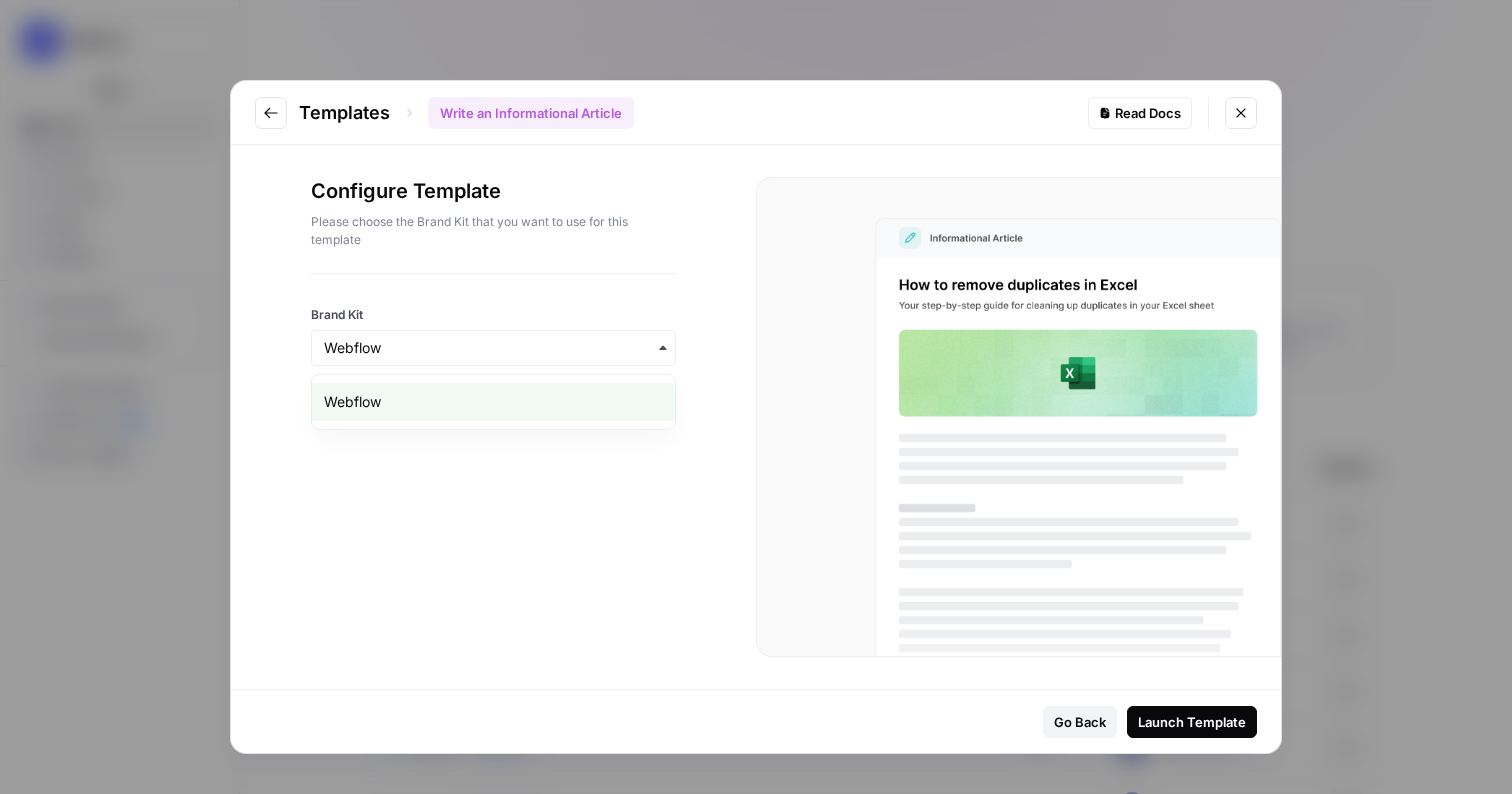 click on "Webflow" at bounding box center (493, 402) 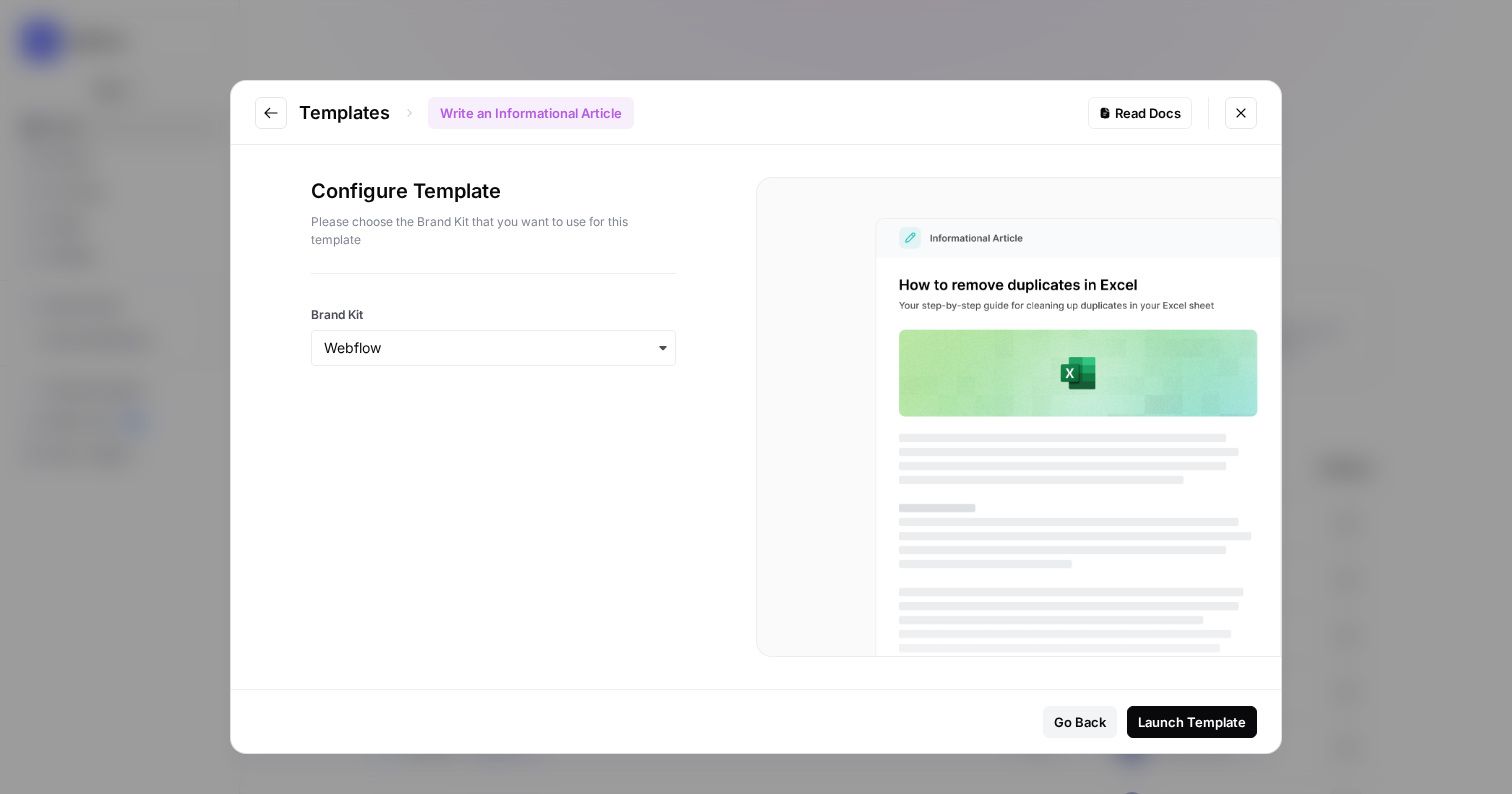 click on "Launch Template" at bounding box center (1192, 722) 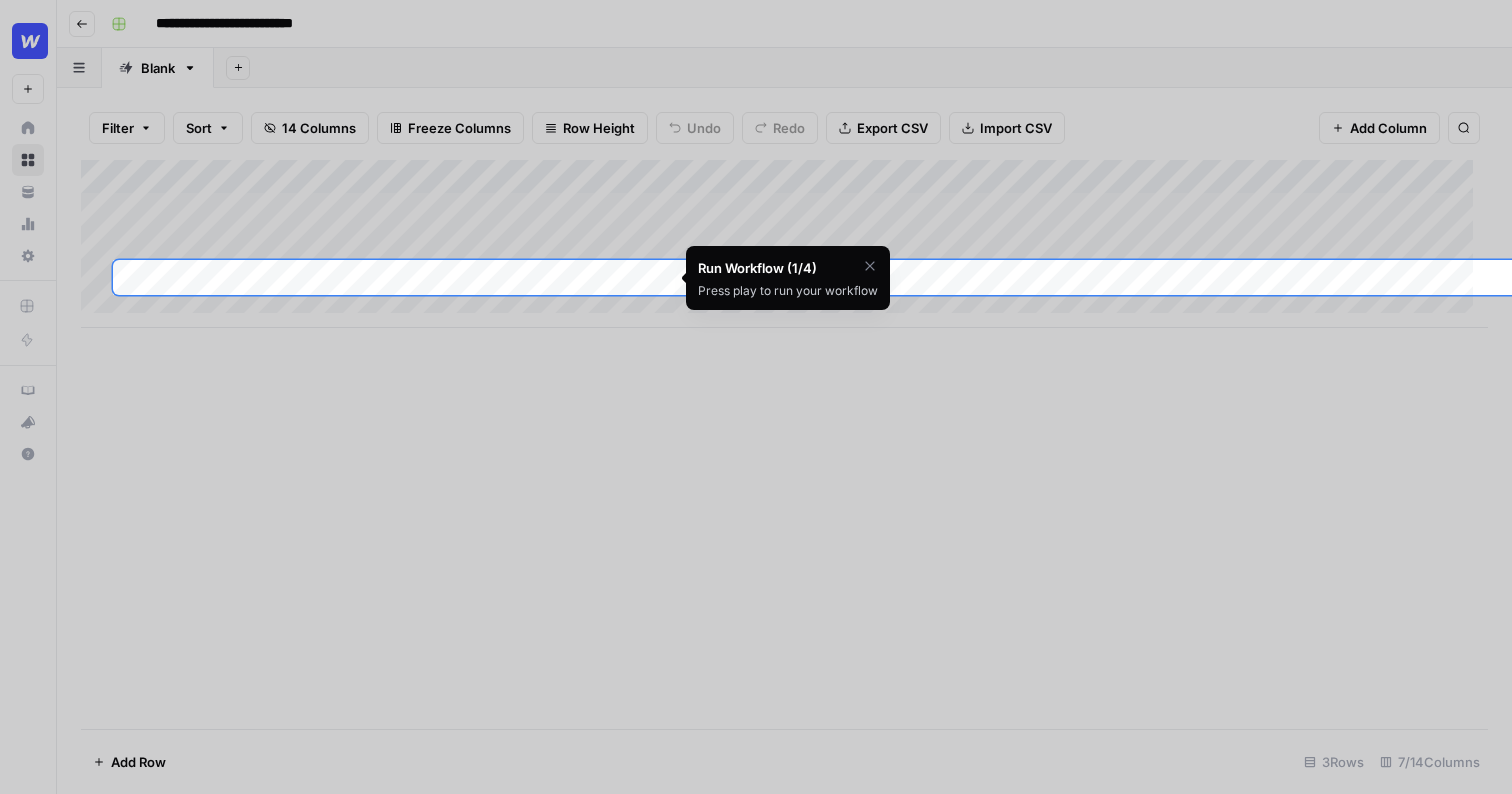 click at bounding box center (756, 130) 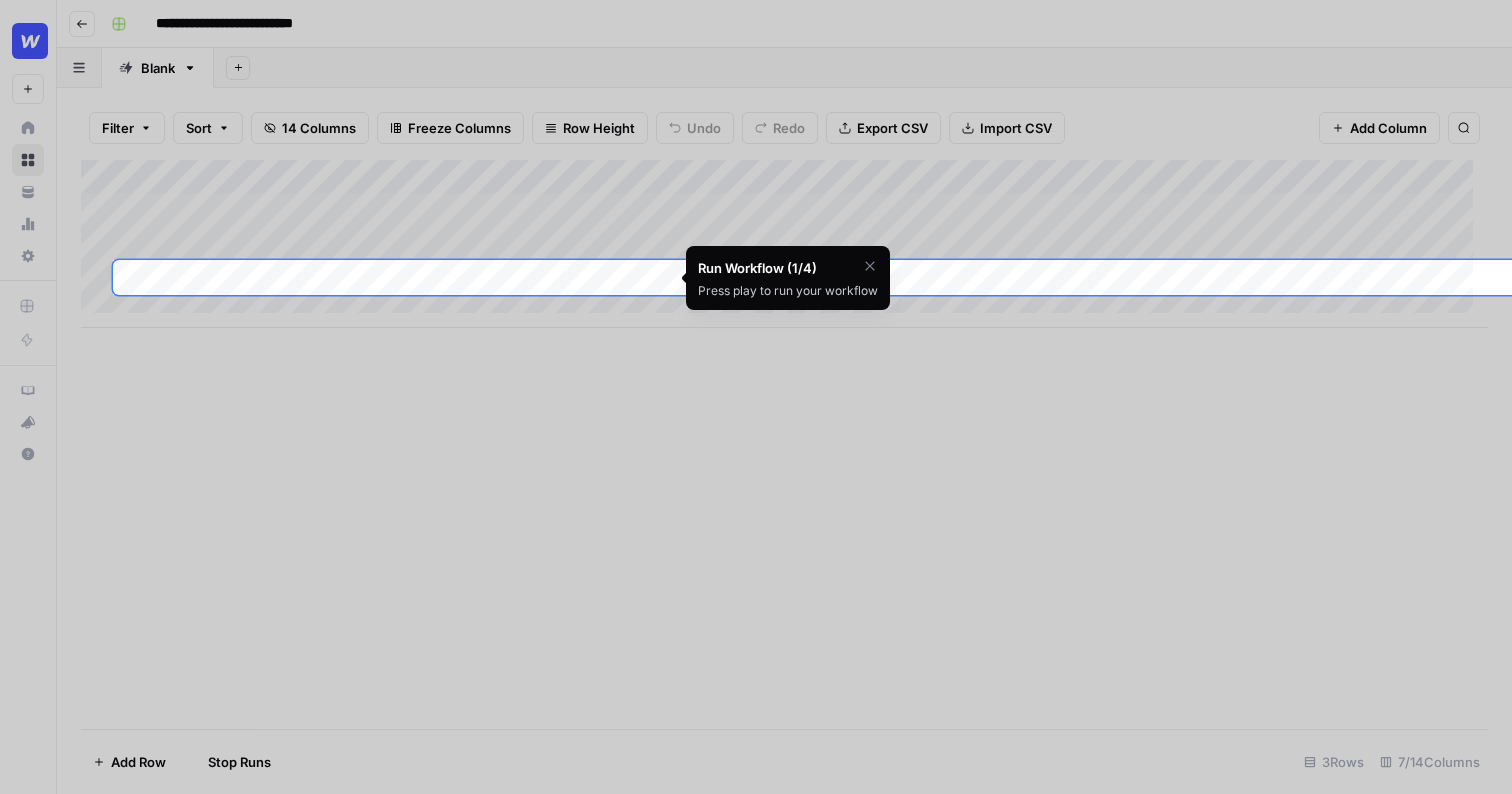 click 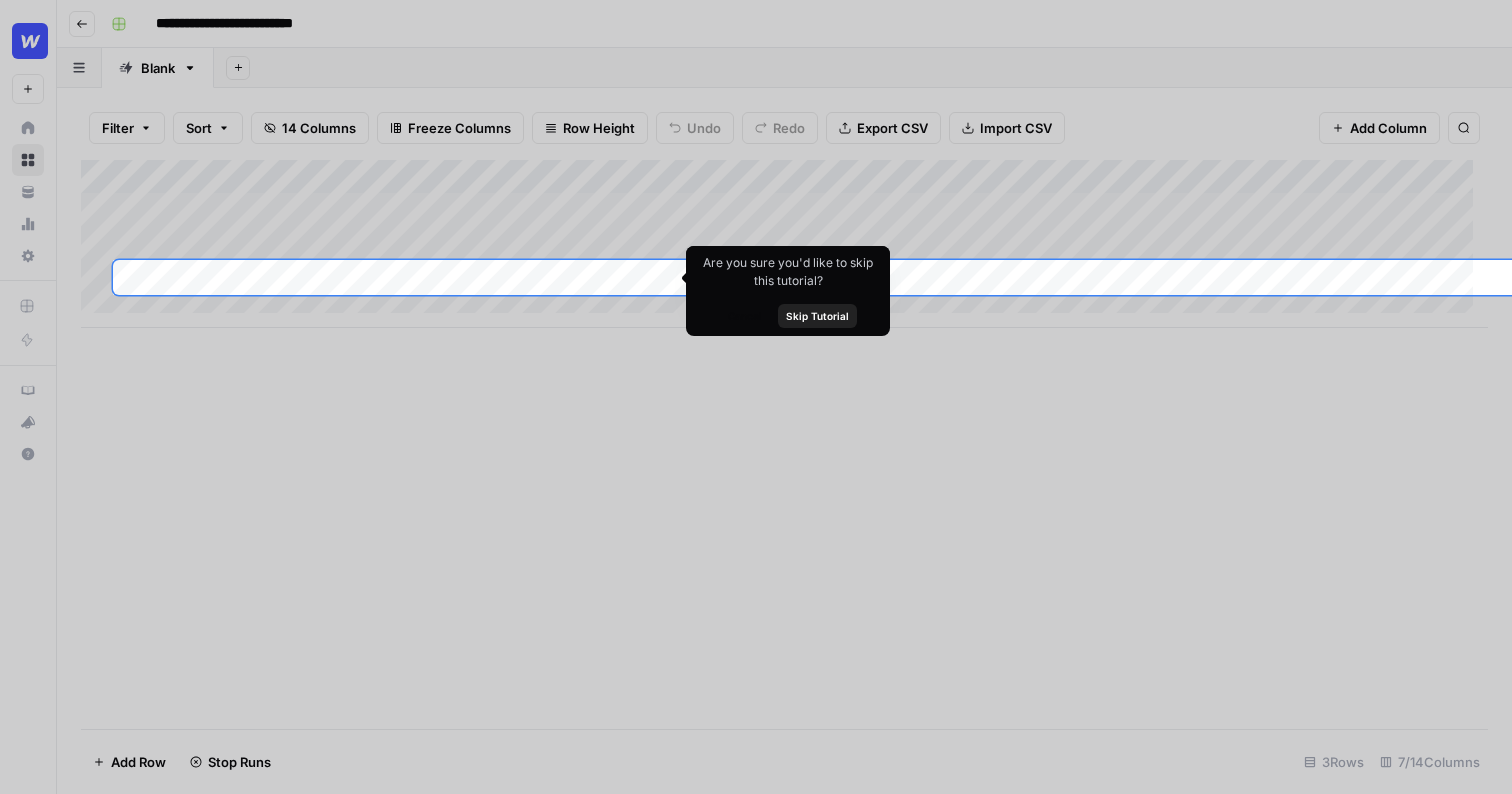 click on "Skip Tutorial" at bounding box center [817, 316] 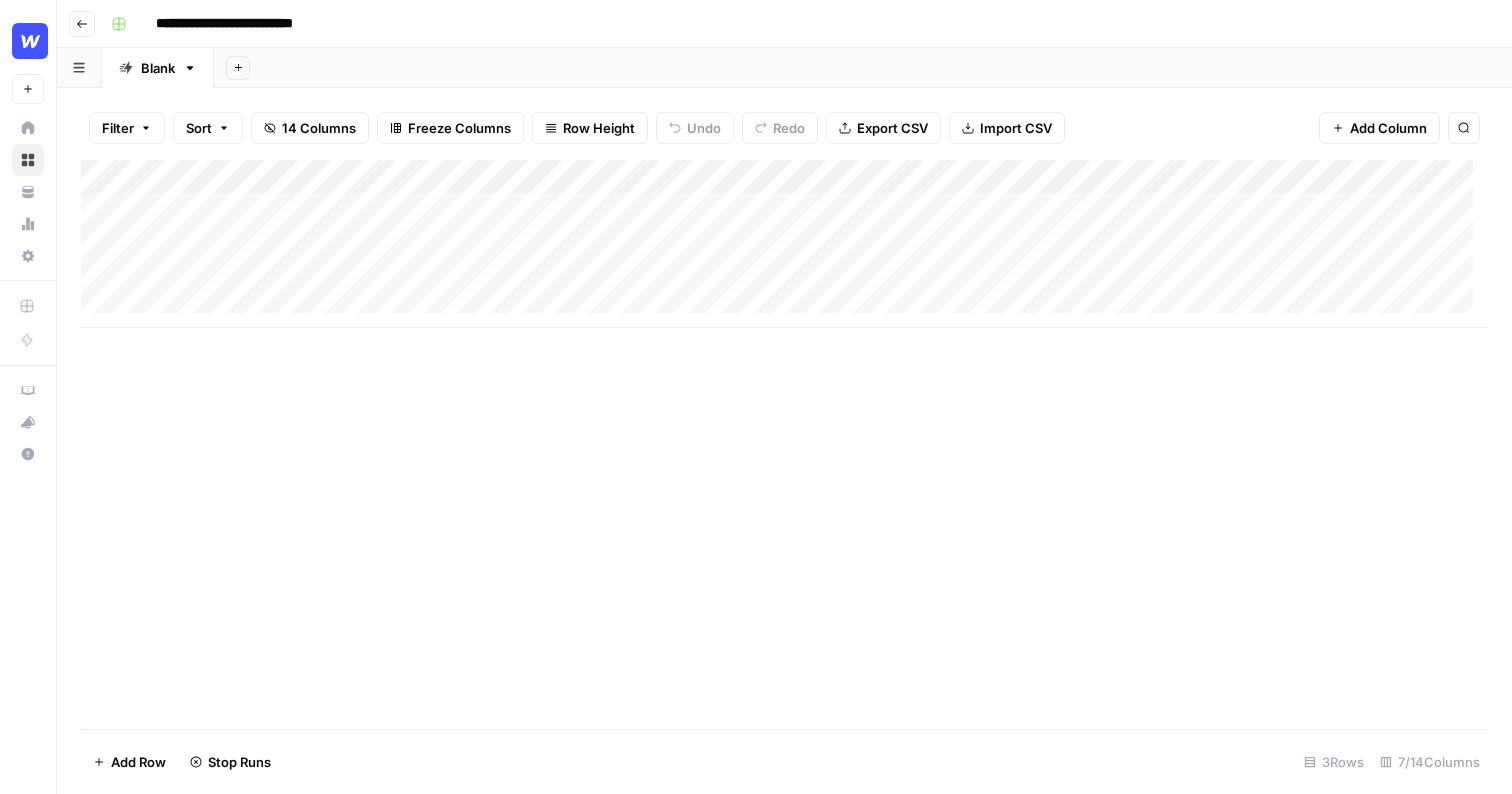 click on "Add Column" at bounding box center (784, 244) 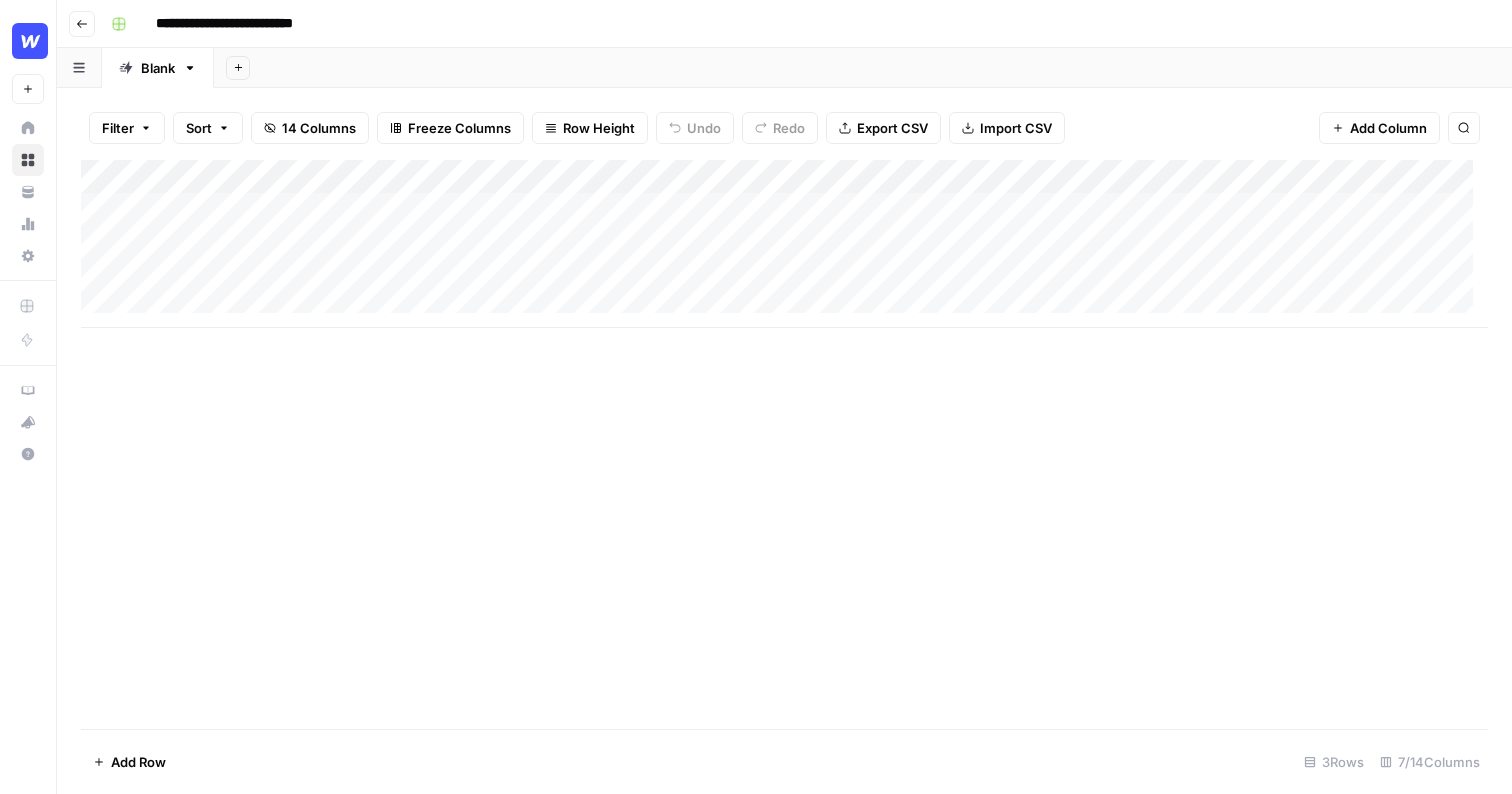 click on "Add Column" at bounding box center (784, 244) 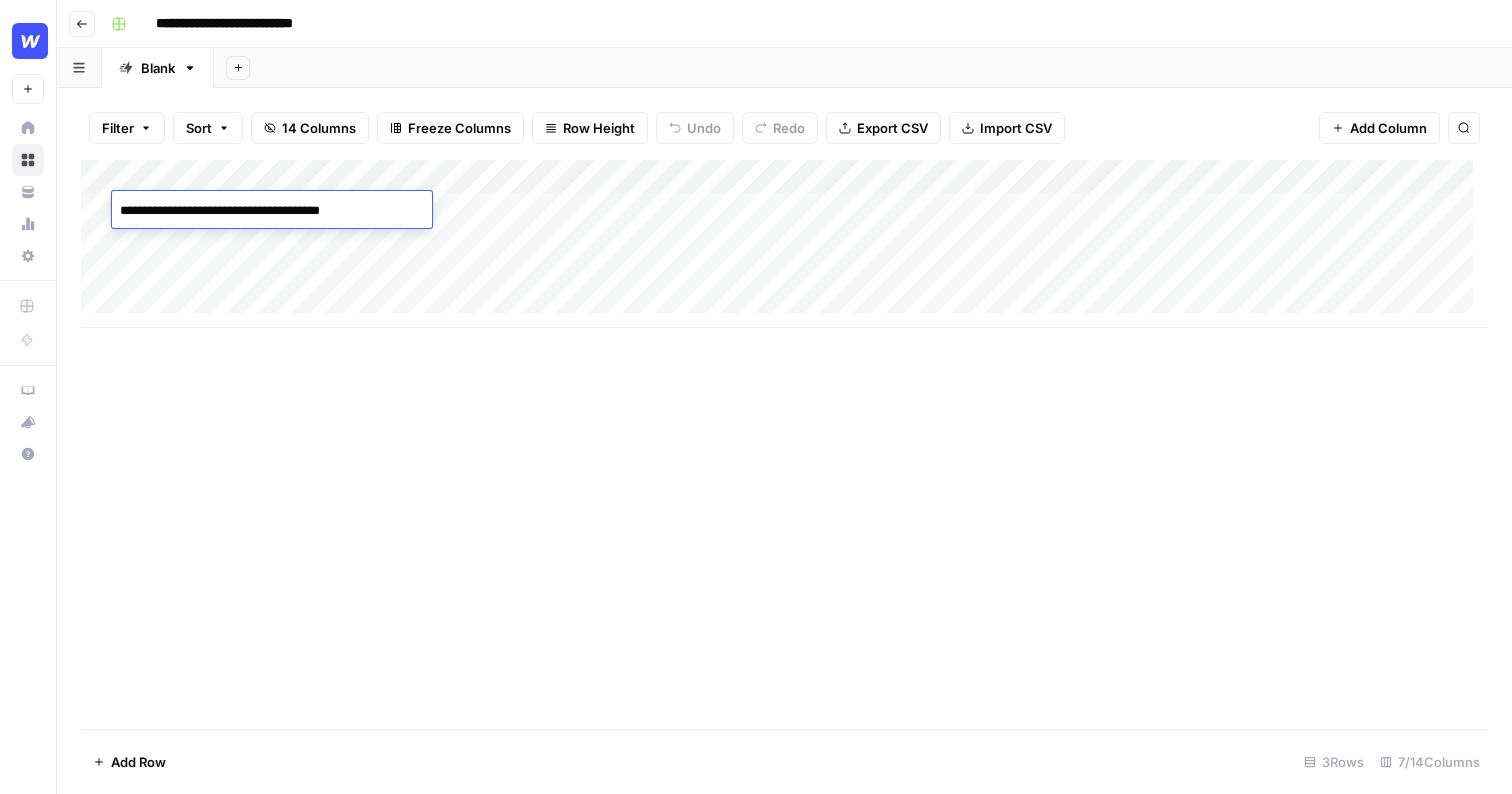 click on "Add Column" at bounding box center [784, 244] 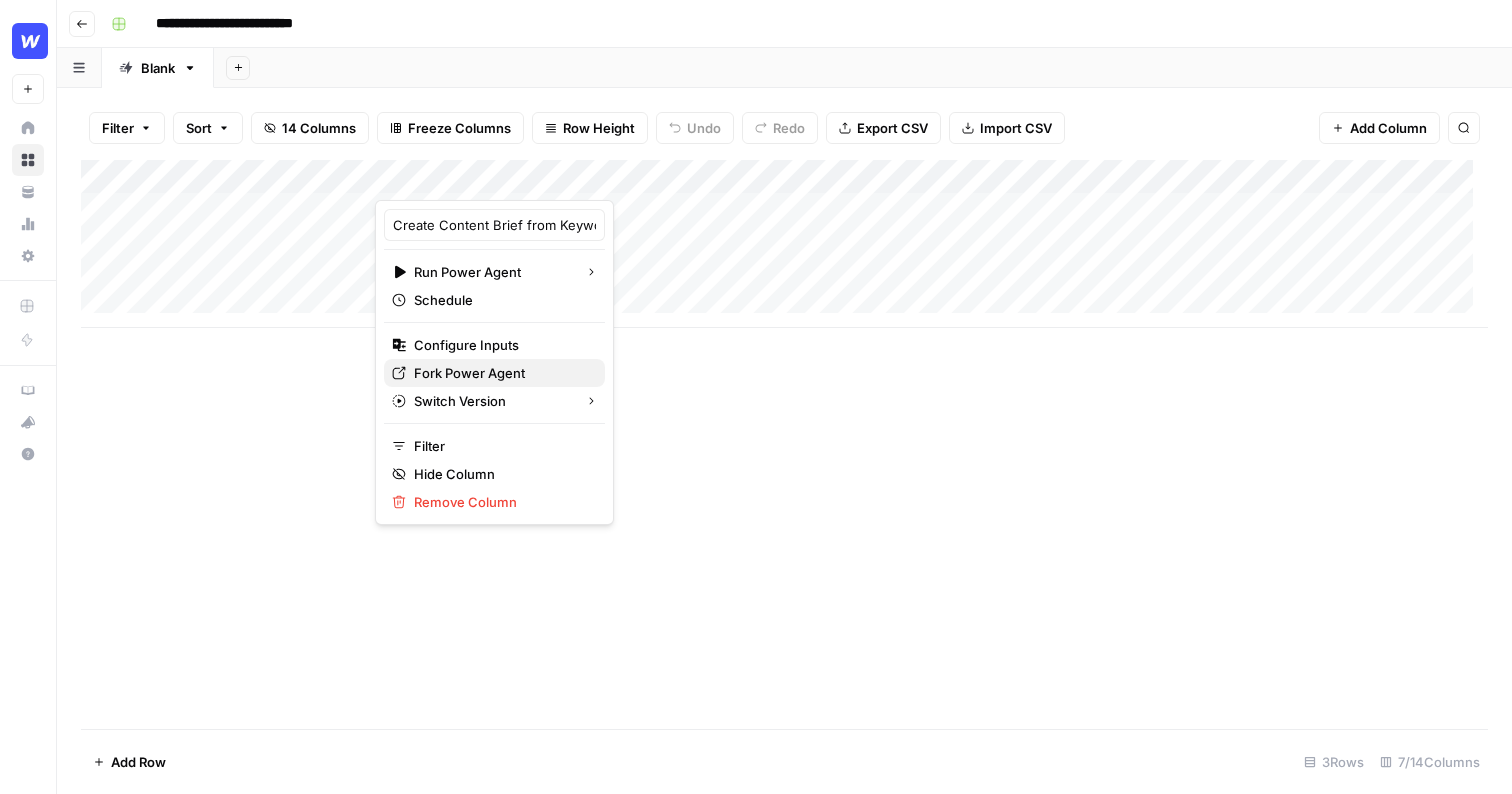 click on "Fork Power Agent" at bounding box center [501, 373] 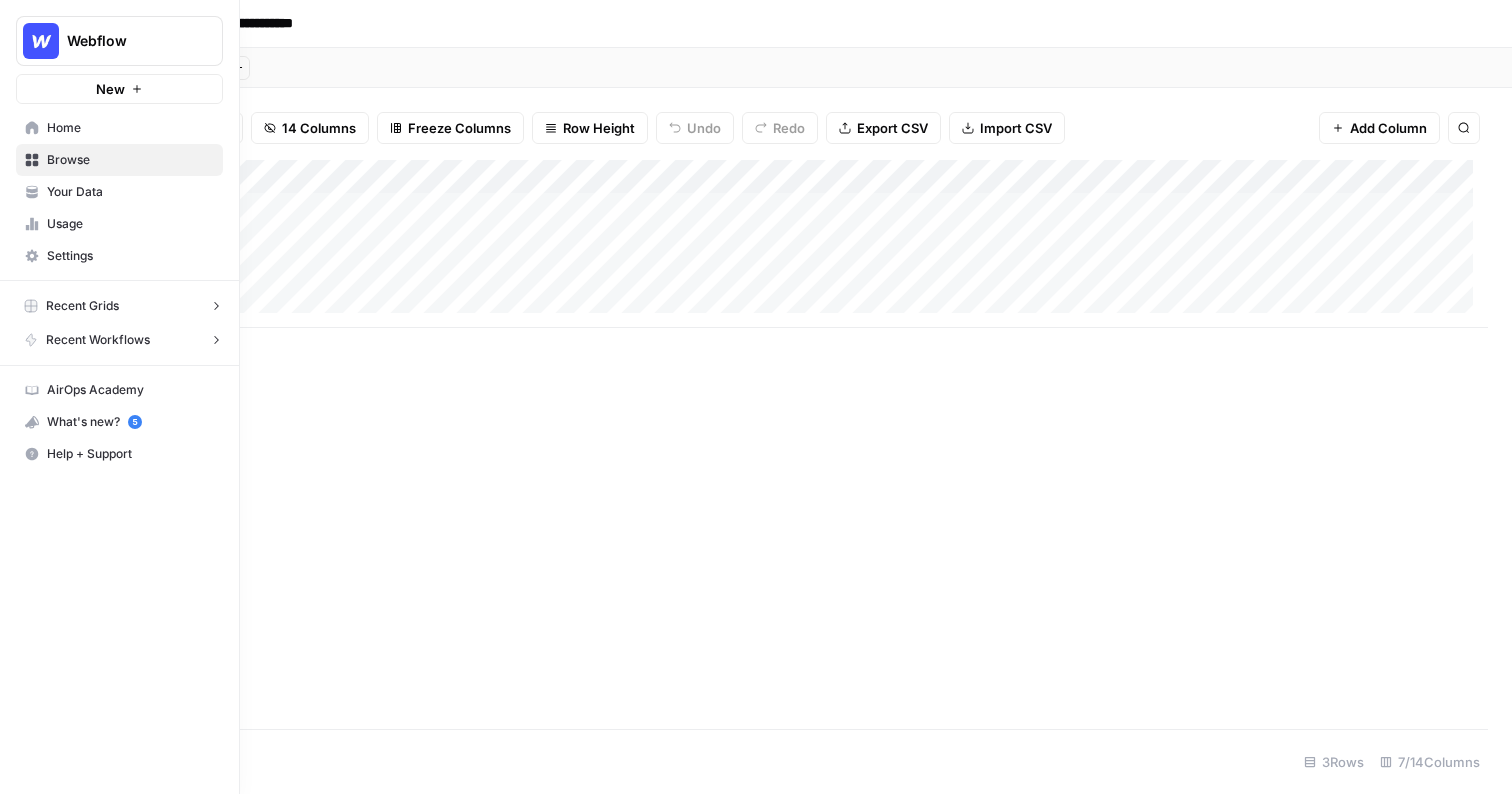 click on "Home" at bounding box center [130, 128] 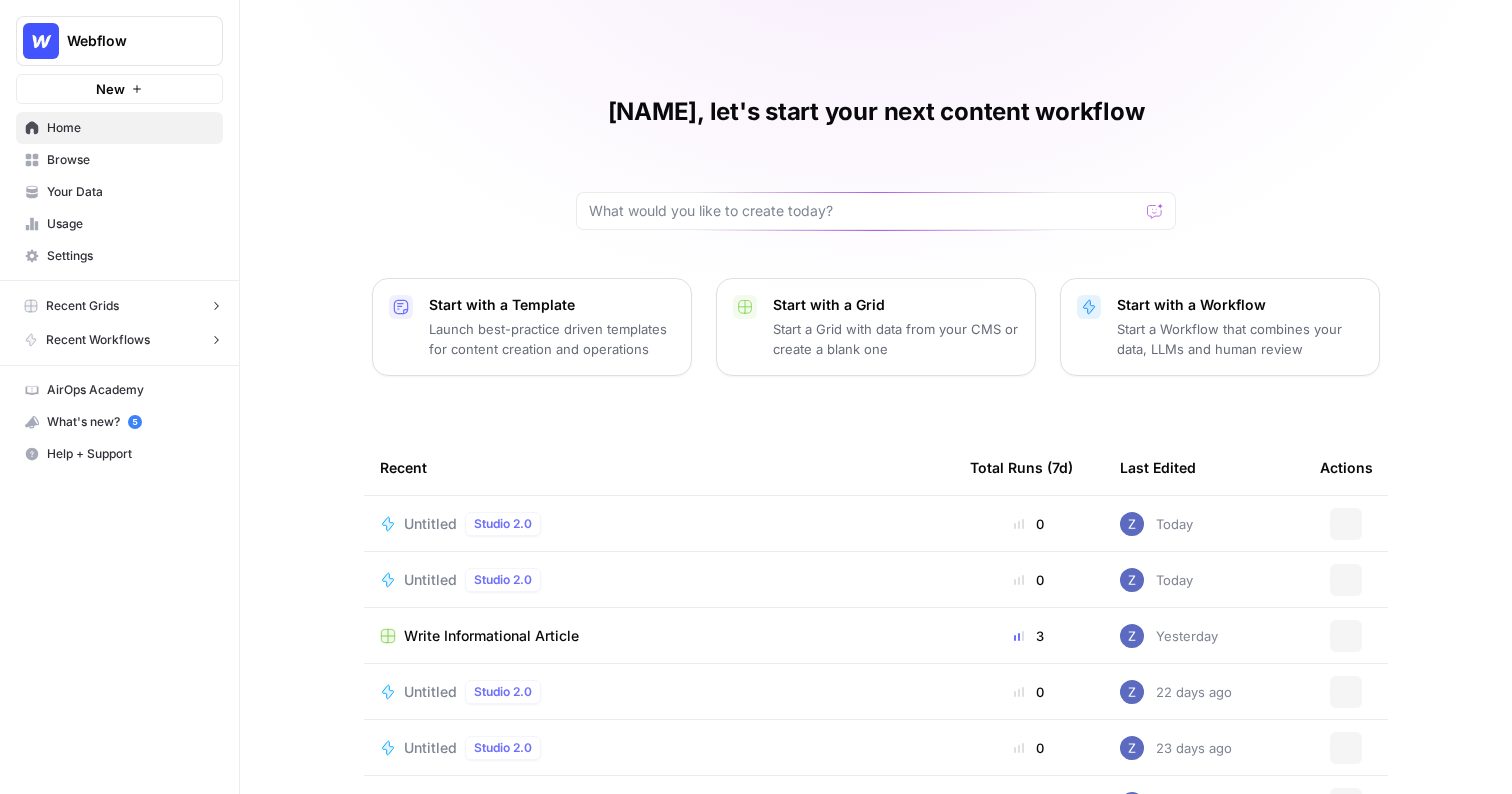 click on "New" at bounding box center [110, 89] 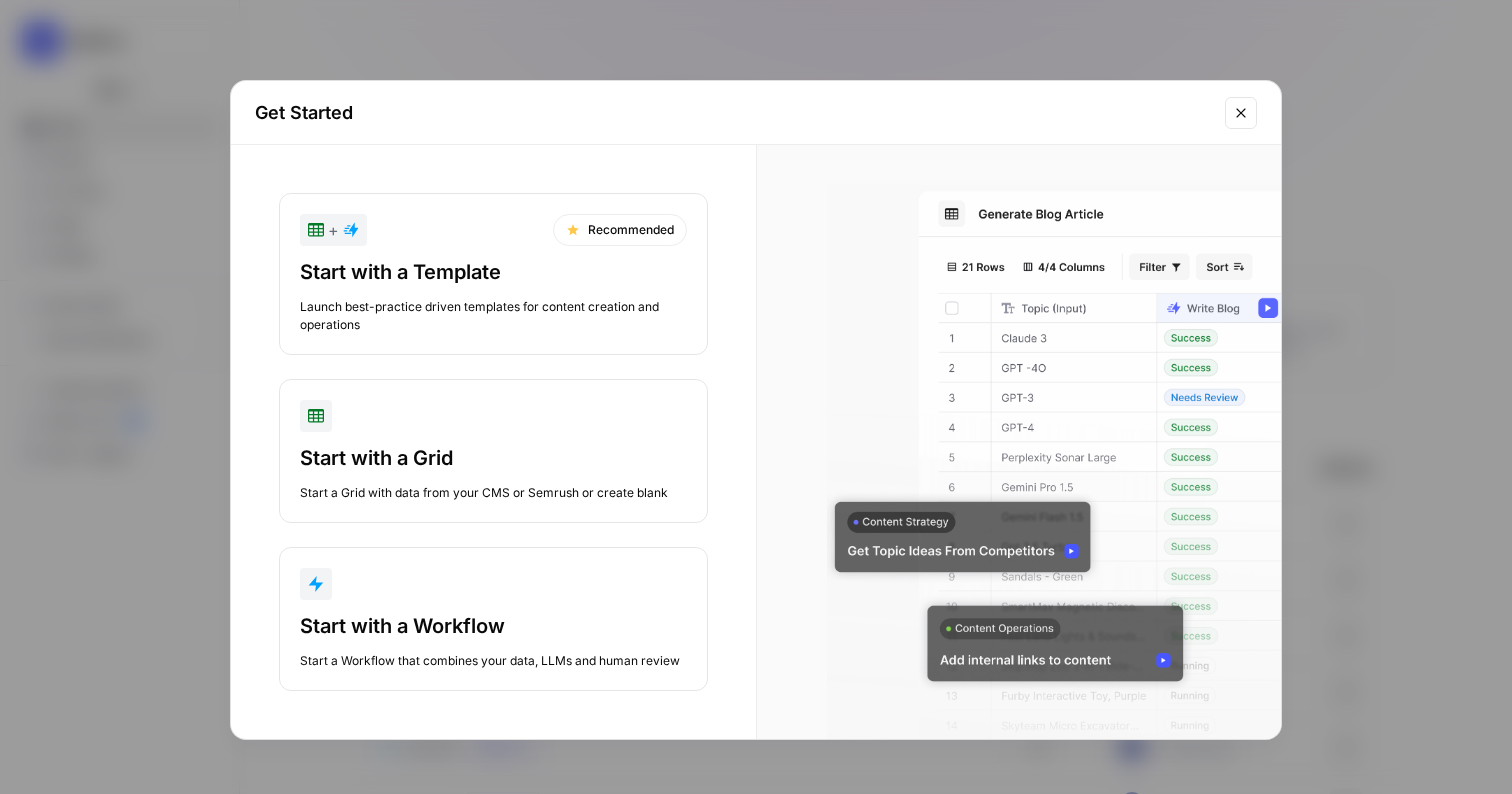 click on "Start with a Template Launch best-practice driven templates for content creation and operations" at bounding box center (493, 296) 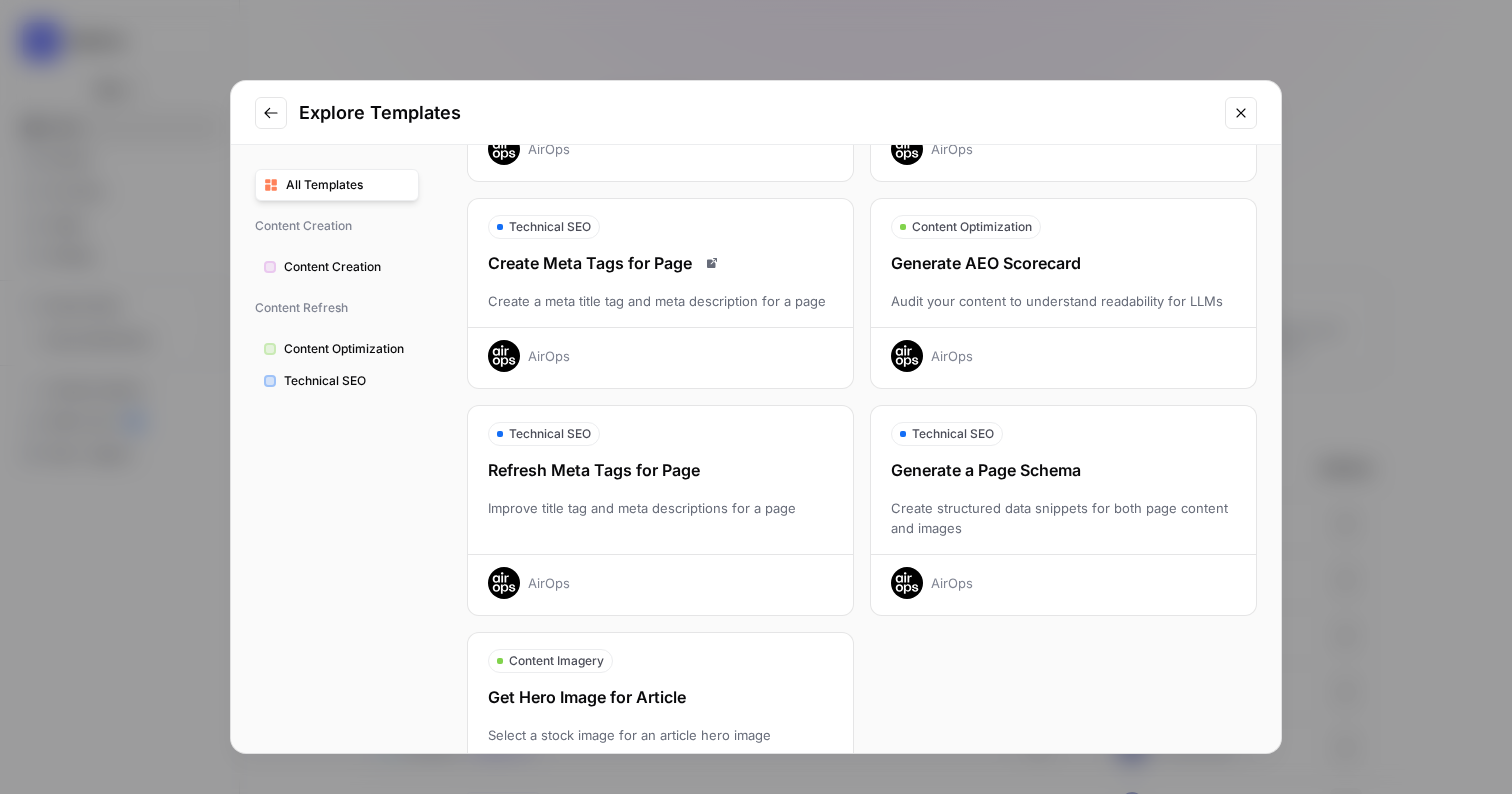 scroll, scrollTop: 0, scrollLeft: 0, axis: both 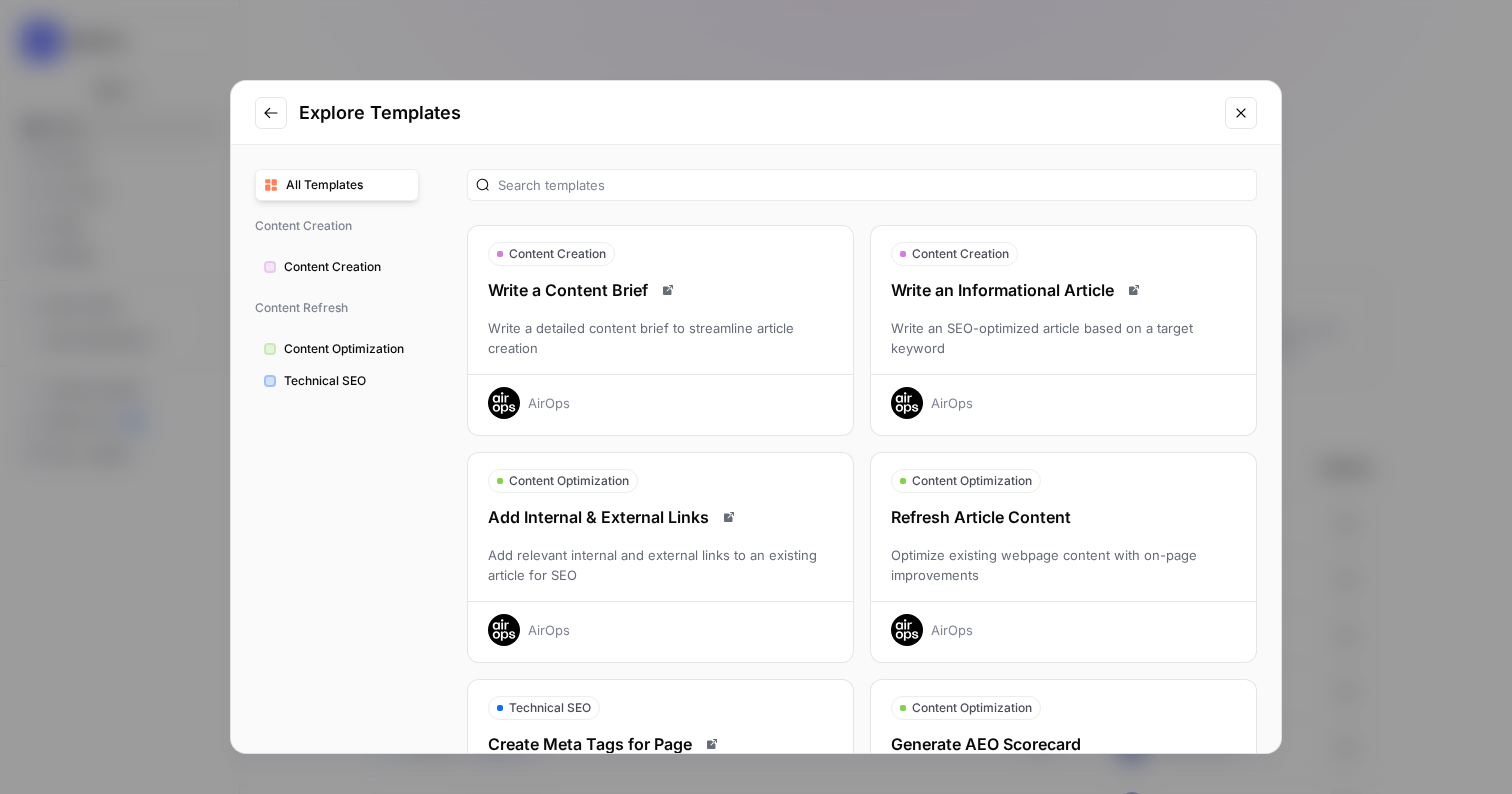 click on "Explore Templates All Templates Content Creation Content Creation Content Refresh Content Optimization Technical SEO Content Creation Write a Content Brief Write a detailed content brief to streamline article creation AirOps Content Creation Write an Informational Article Write an SEO-optimized article based on a target keyword AirOps Content Optimization Add Internal & External Links Add relevant internal and external links to an existing article for SEO AirOps Content Optimization Refresh Article Content Optimize existing webpage content with on-page improvements AirOps Technical SEO Create Meta Tags for Page Create a meta title tag and meta description for a page AirOps Content Optimization	 Generate AEO Scorecard Audit your content to understand readability for LLMs AirOps Technical SEO Refresh Meta Tags for Page Improve title tag and meta descriptions for a page AirOps Technical SEO Generate a Page Schema Create structured data snippets for both page content and images AirOps Content Imagery AirOps" at bounding box center [756, 397] 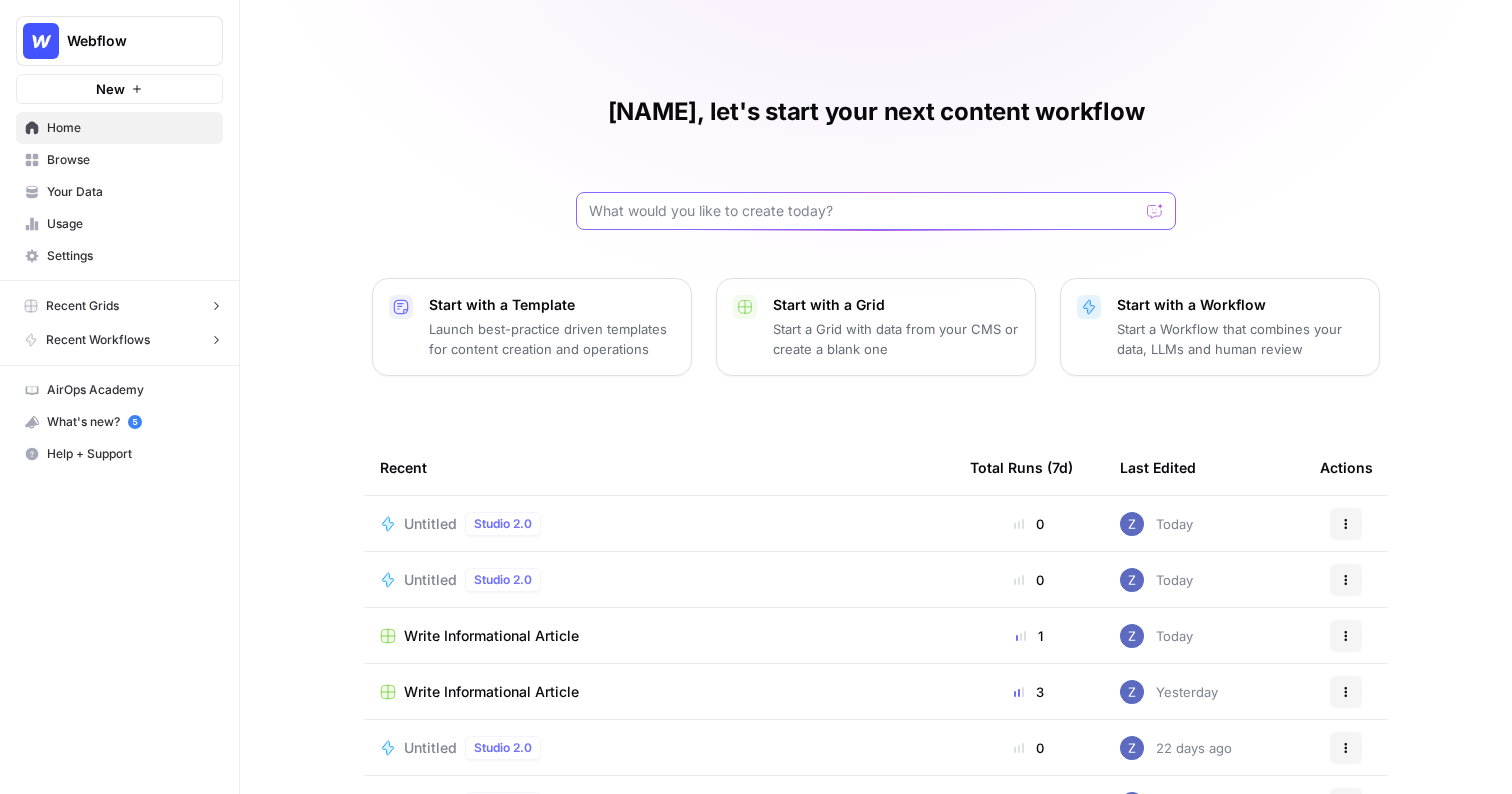 click at bounding box center (864, 211) 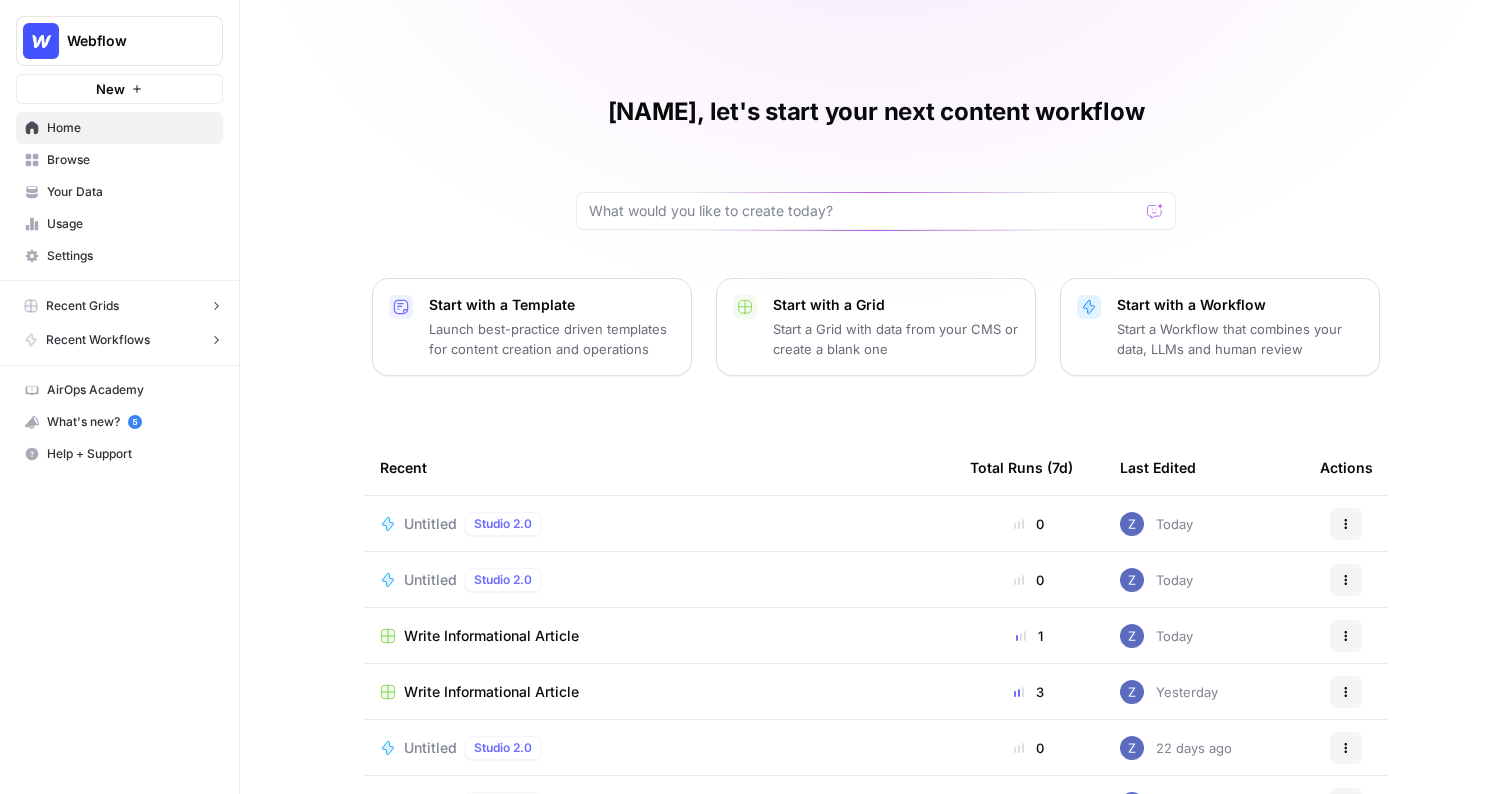 click 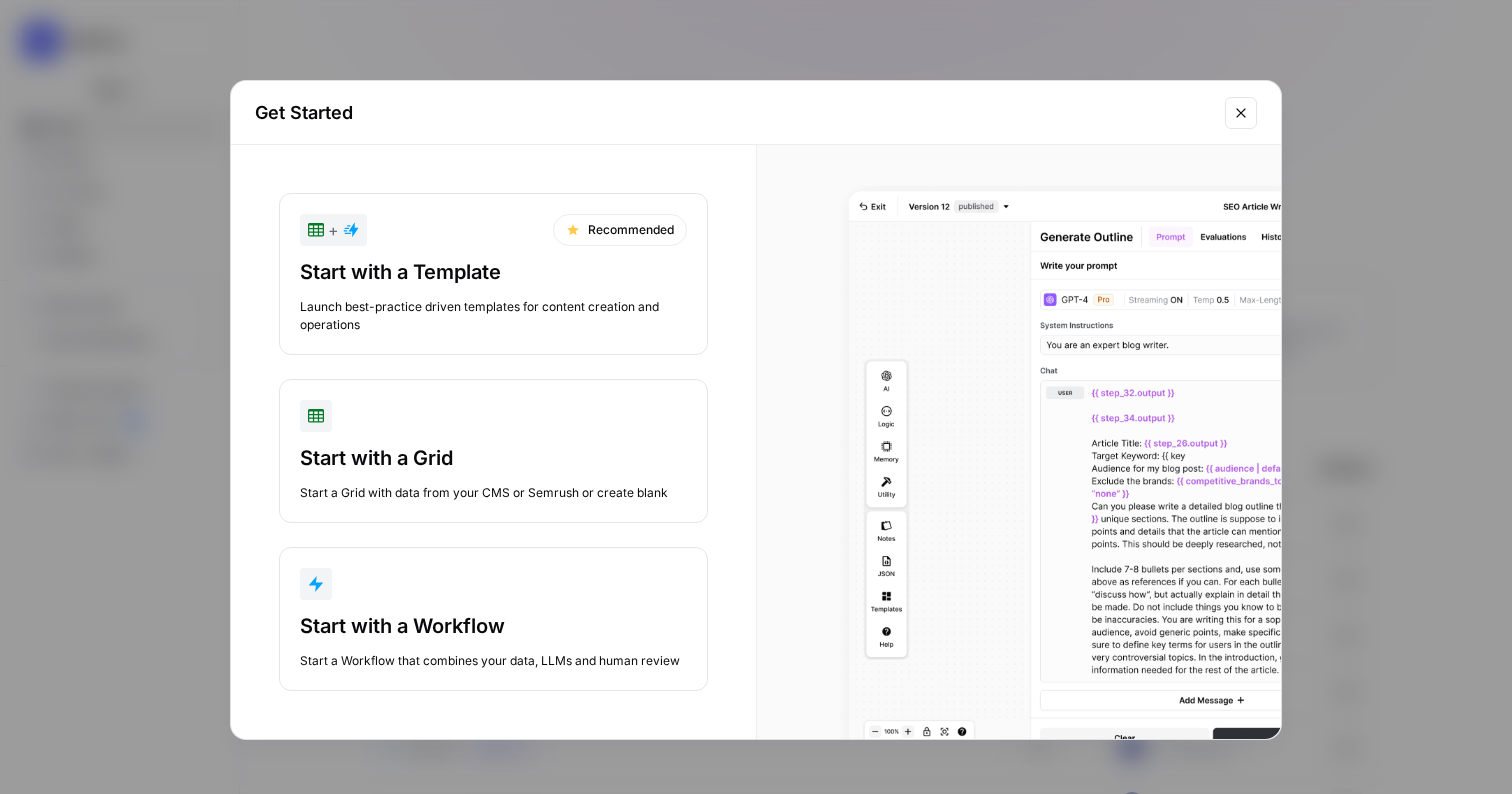 click at bounding box center (493, 584) 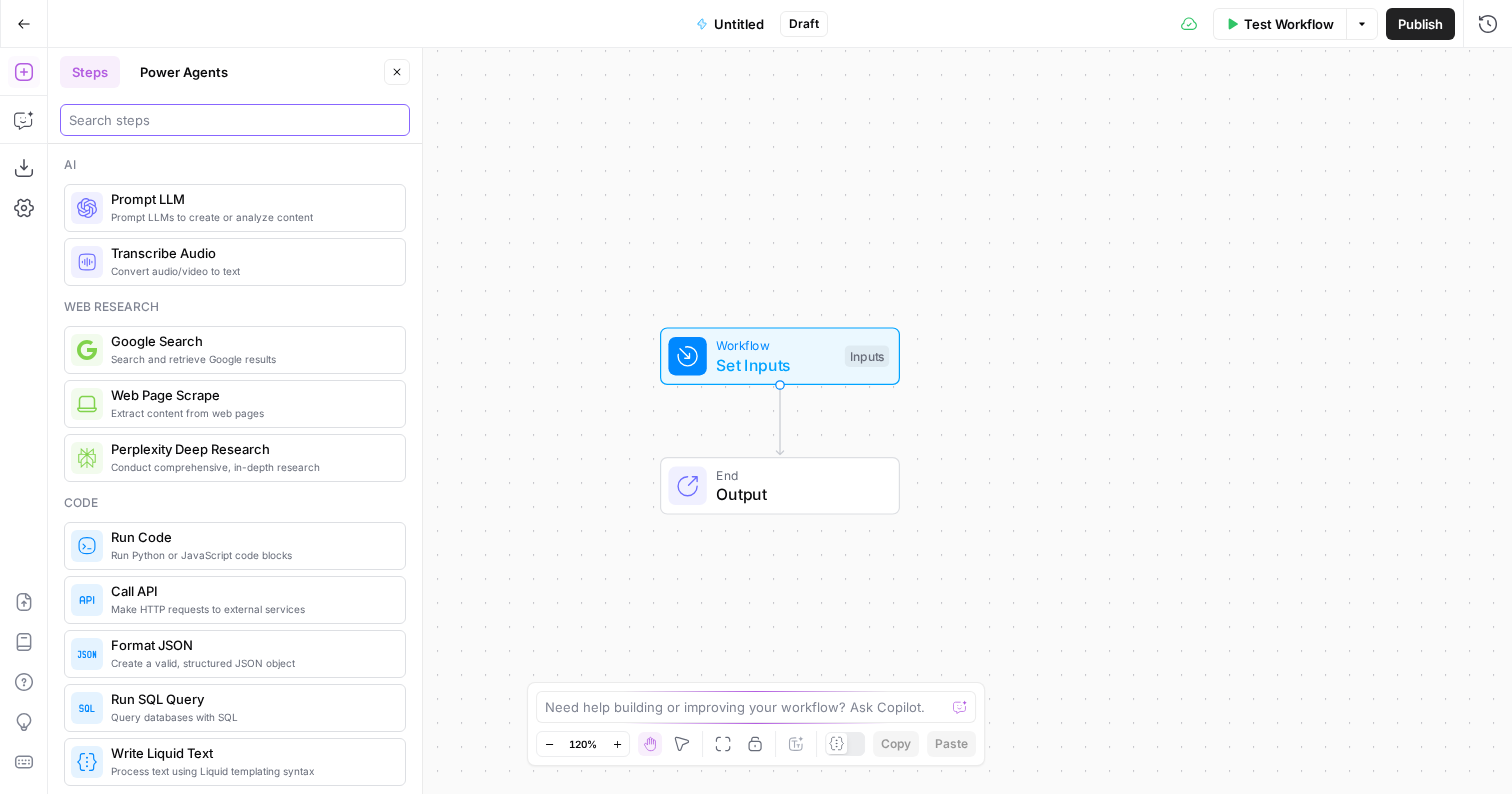 click at bounding box center (235, 120) 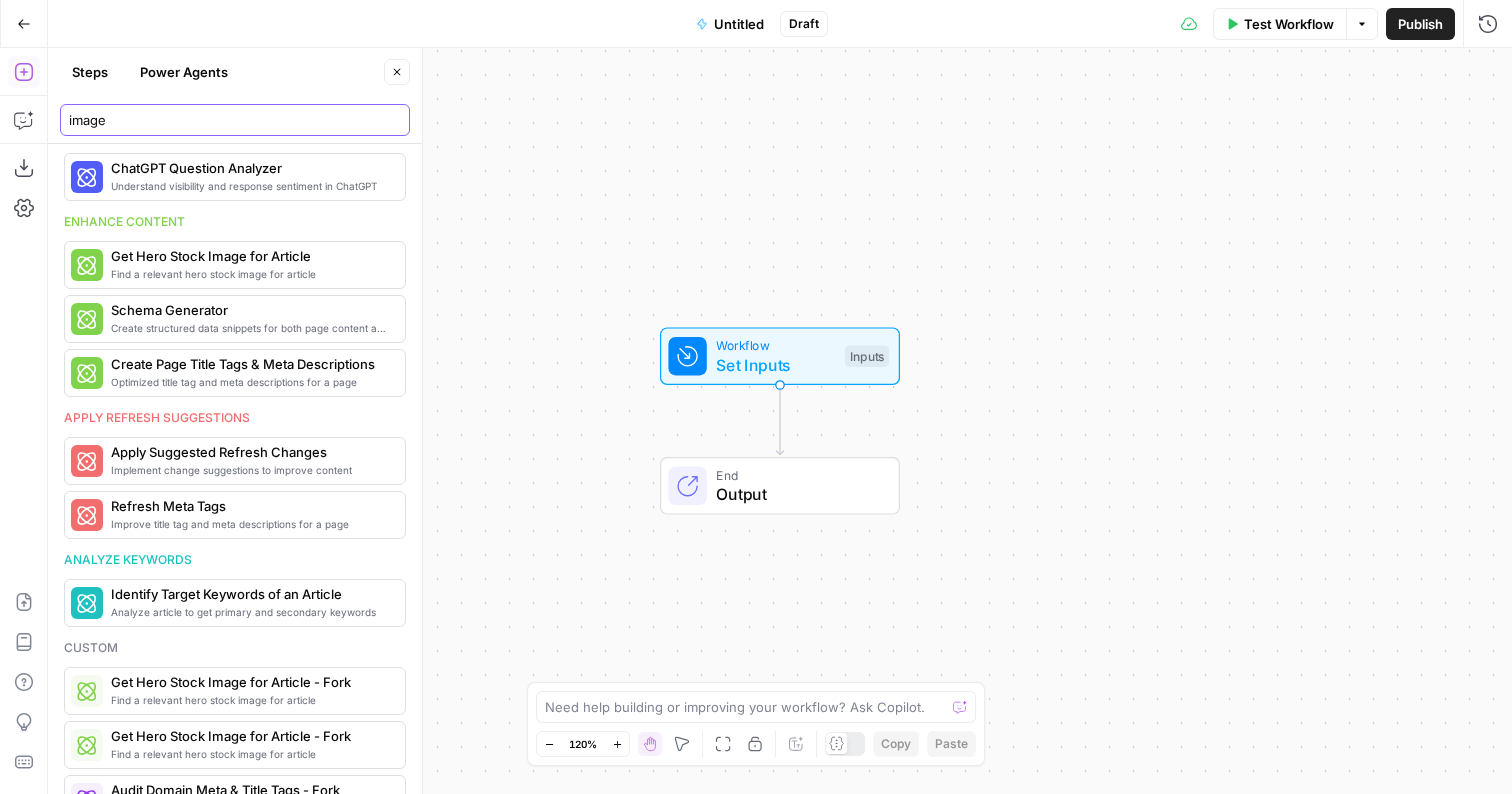 scroll, scrollTop: 998, scrollLeft: 0, axis: vertical 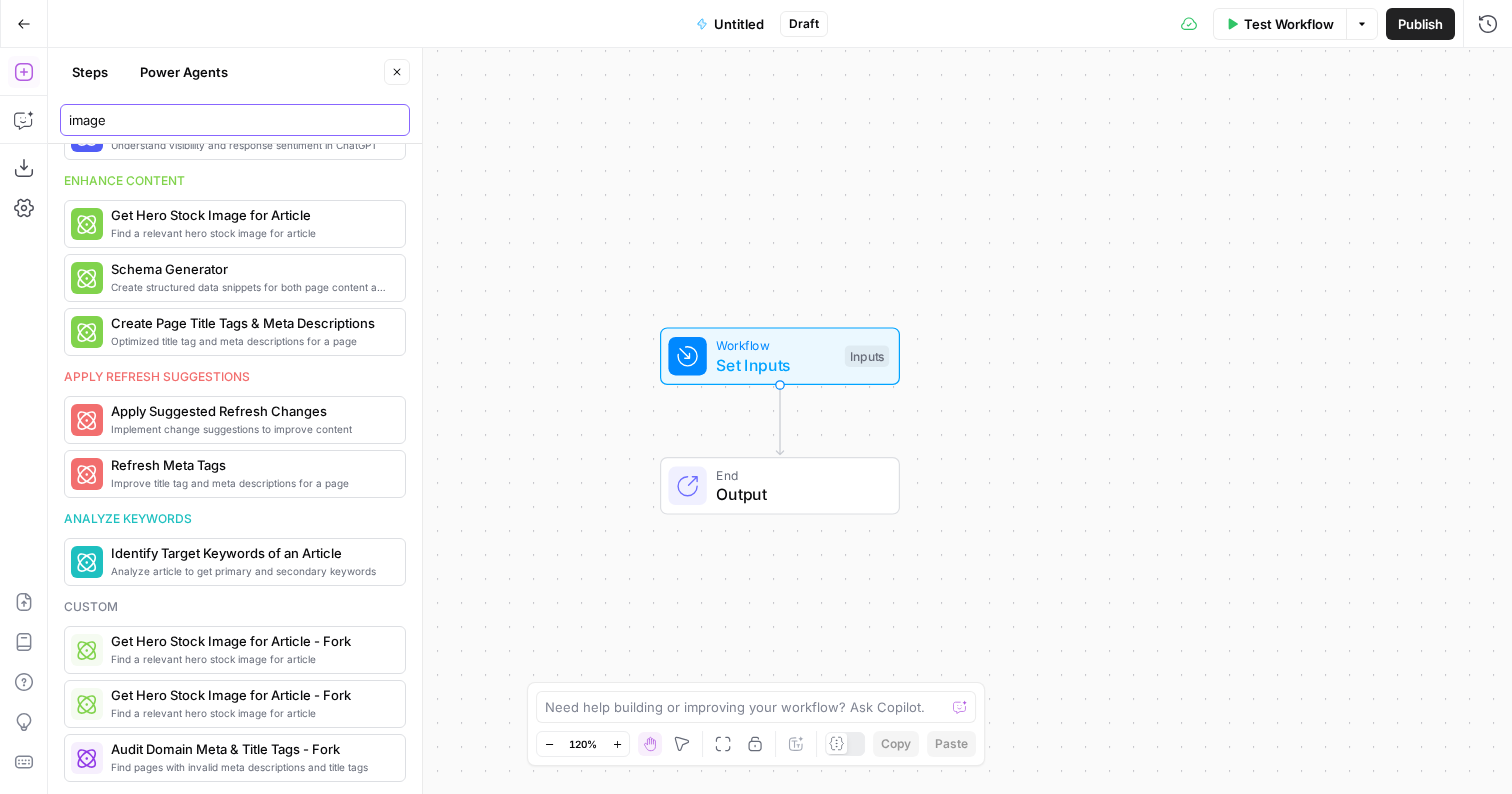 type on "image" 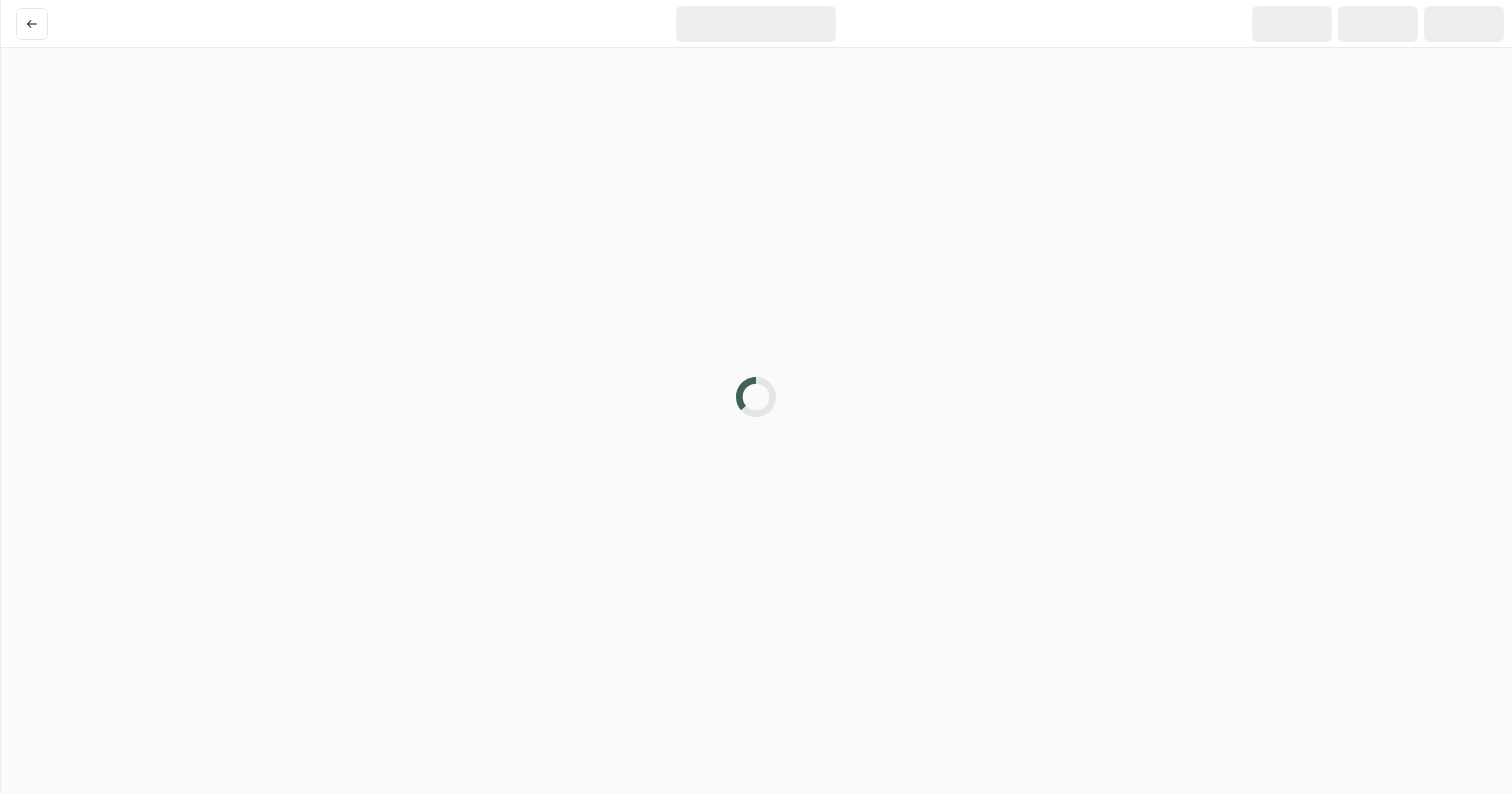 scroll, scrollTop: 0, scrollLeft: 0, axis: both 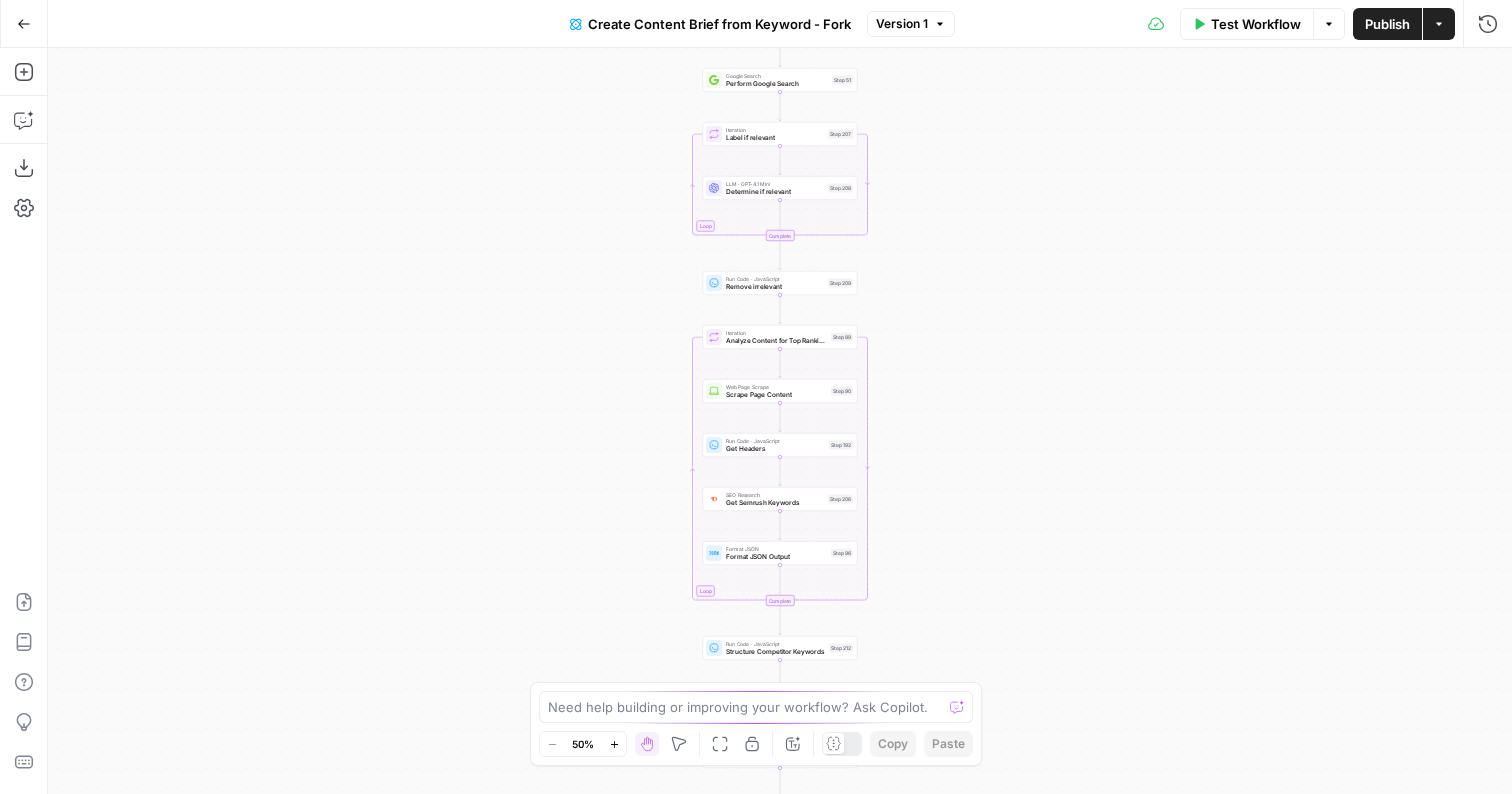 drag, startPoint x: 939, startPoint y: 83, endPoint x: 938, endPoint y: 294, distance: 211.00237 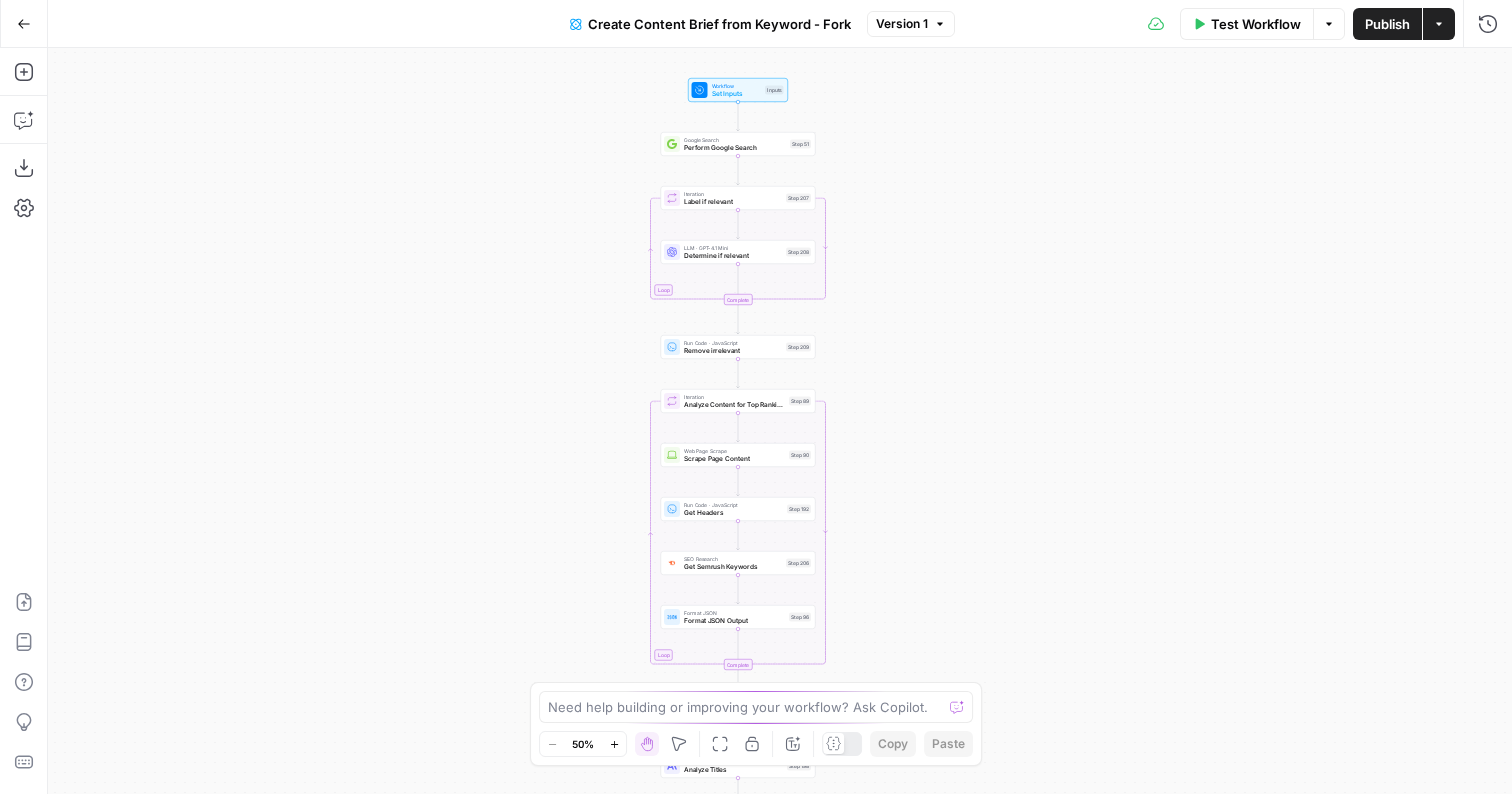drag, startPoint x: 907, startPoint y: 174, endPoint x: 865, endPoint y: 238, distance: 76.55064 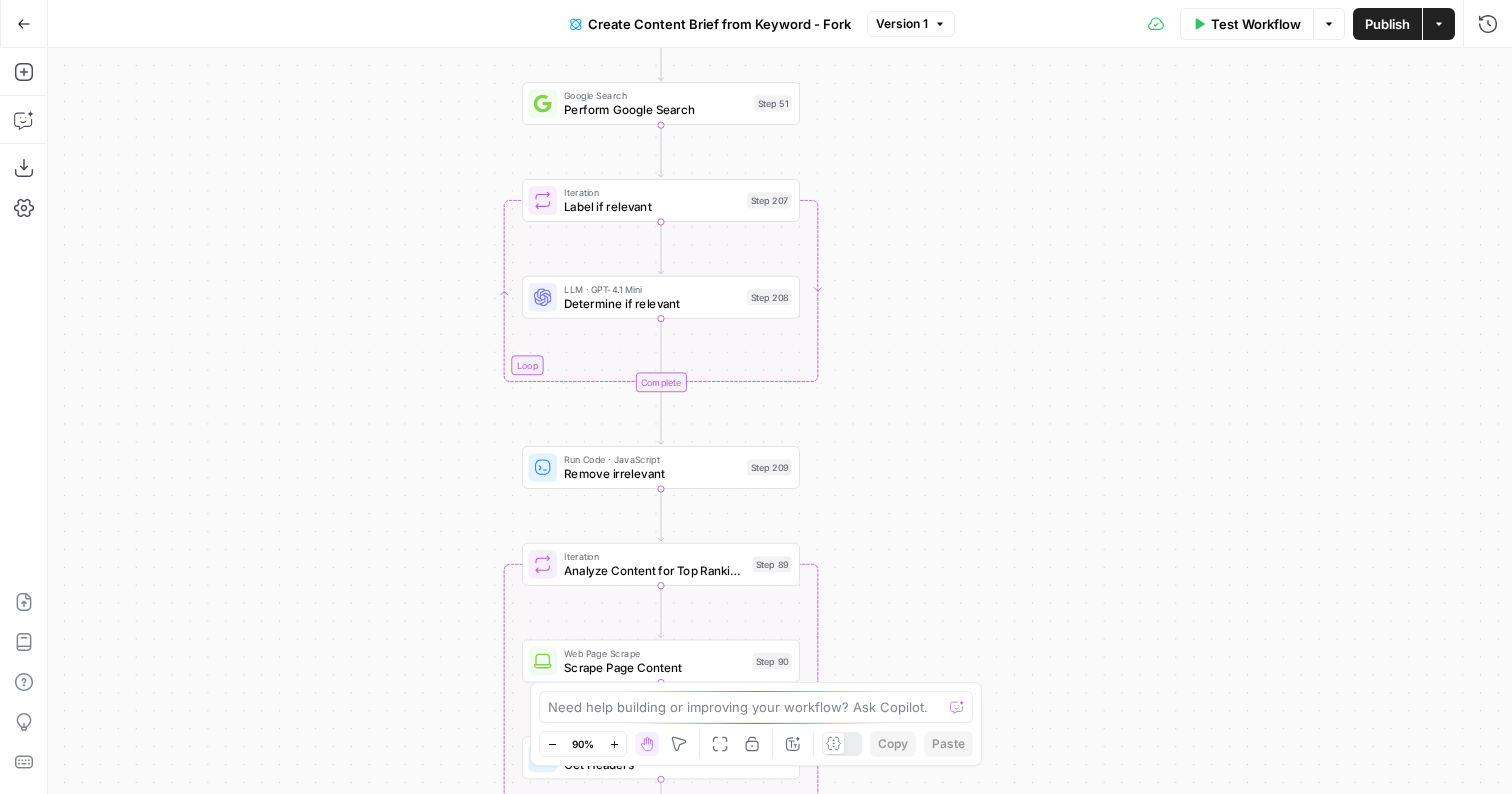 drag, startPoint x: 963, startPoint y: 189, endPoint x: 848, endPoint y: 212, distance: 117.27745 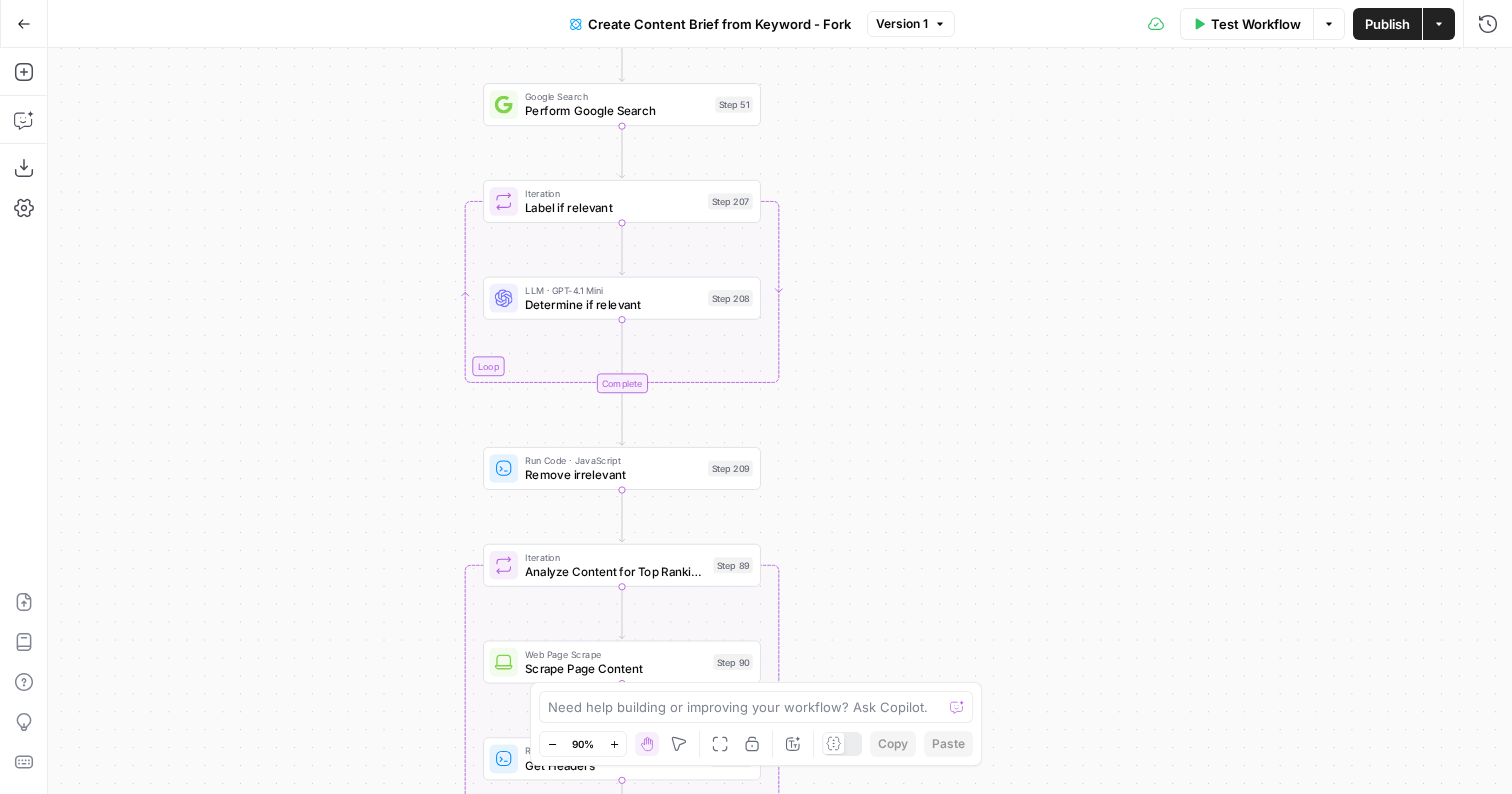 click on "Workflow Set Inputs Inputs Google Search Perform Google Search Step 51 Loop Iteration Label if relevant Step 207 LLM · GPT-4.1 Mini Determine if relevant Step 208 Complete Run Code · JavaScript Remove irrelevant Step 209 Loop Iteration Analyze Content for Top Ranking Pages Step 89 Web Page Scrape Scrape Page Content Step 90 Run Code · JavaScript Get Headers Step 192 SEO Research Get Semrush Keywords Step 206 Format JSON Format JSON Output Step 96 Complete Run Code · JavaScript Structure Competitor Keywords Step 212 LLM · Claude Sonnet 4 Analyze Titles Step 198 LLM · GPT-4.1 Extract Titles Step 214 Human Review Review Title Selection Step 202 LLM · Perplexity Sonar Pro Perplexity Research Step 218 LLM · O1 Analysis + Outline Step 197 LLM · GPT-4.1 Extract Brief Step 204 LLM · Claude Sonnet 4 Develop outline Step 219 LLM · GPT-4.1 Extract only outline Step 220 Write Liquid Text Combine Brief Step 205 Format JSON JSON Step 203 End Output" at bounding box center [780, 421] 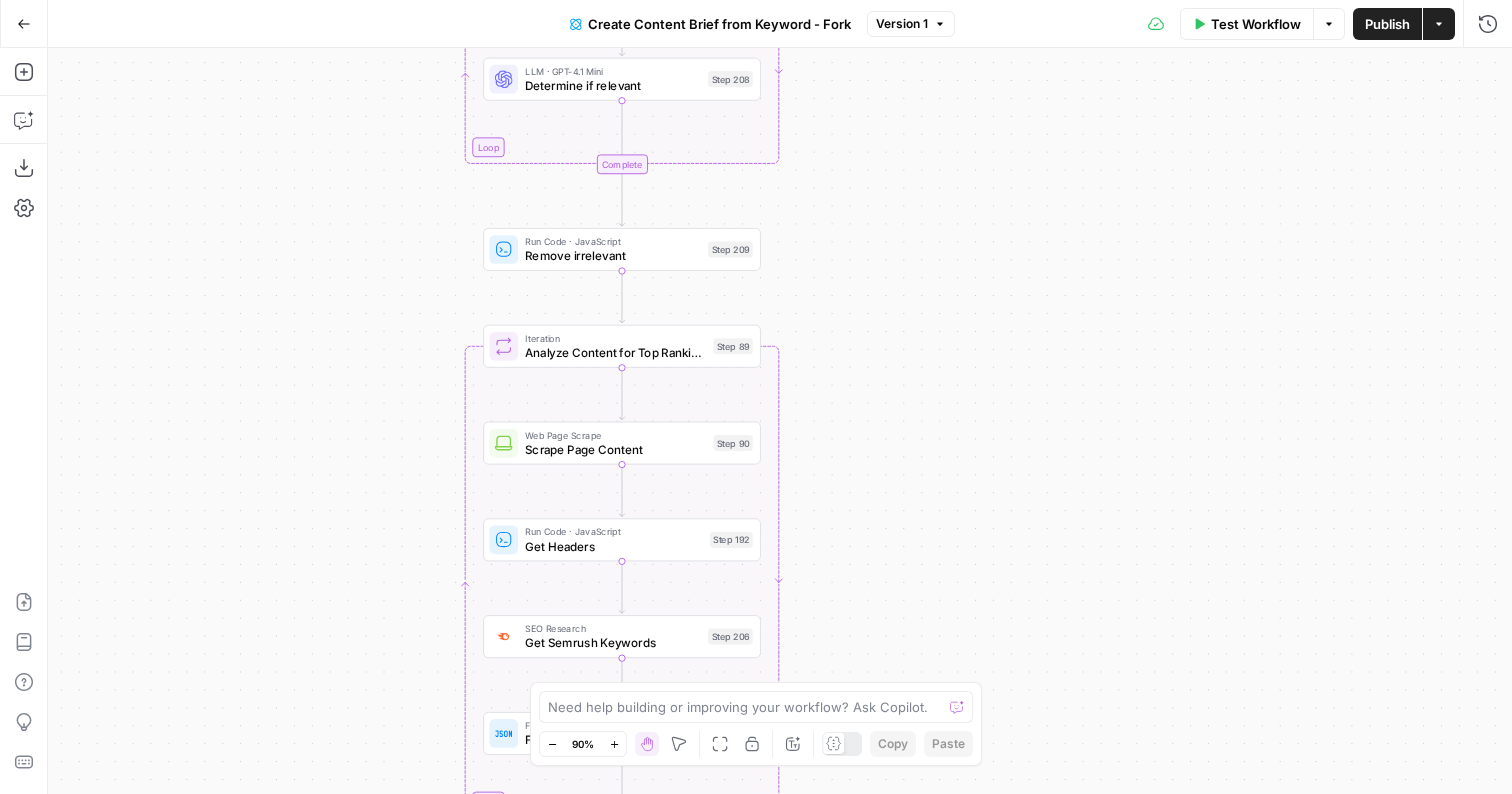 drag, startPoint x: 852, startPoint y: 378, endPoint x: 851, endPoint y: 193, distance: 185.0027 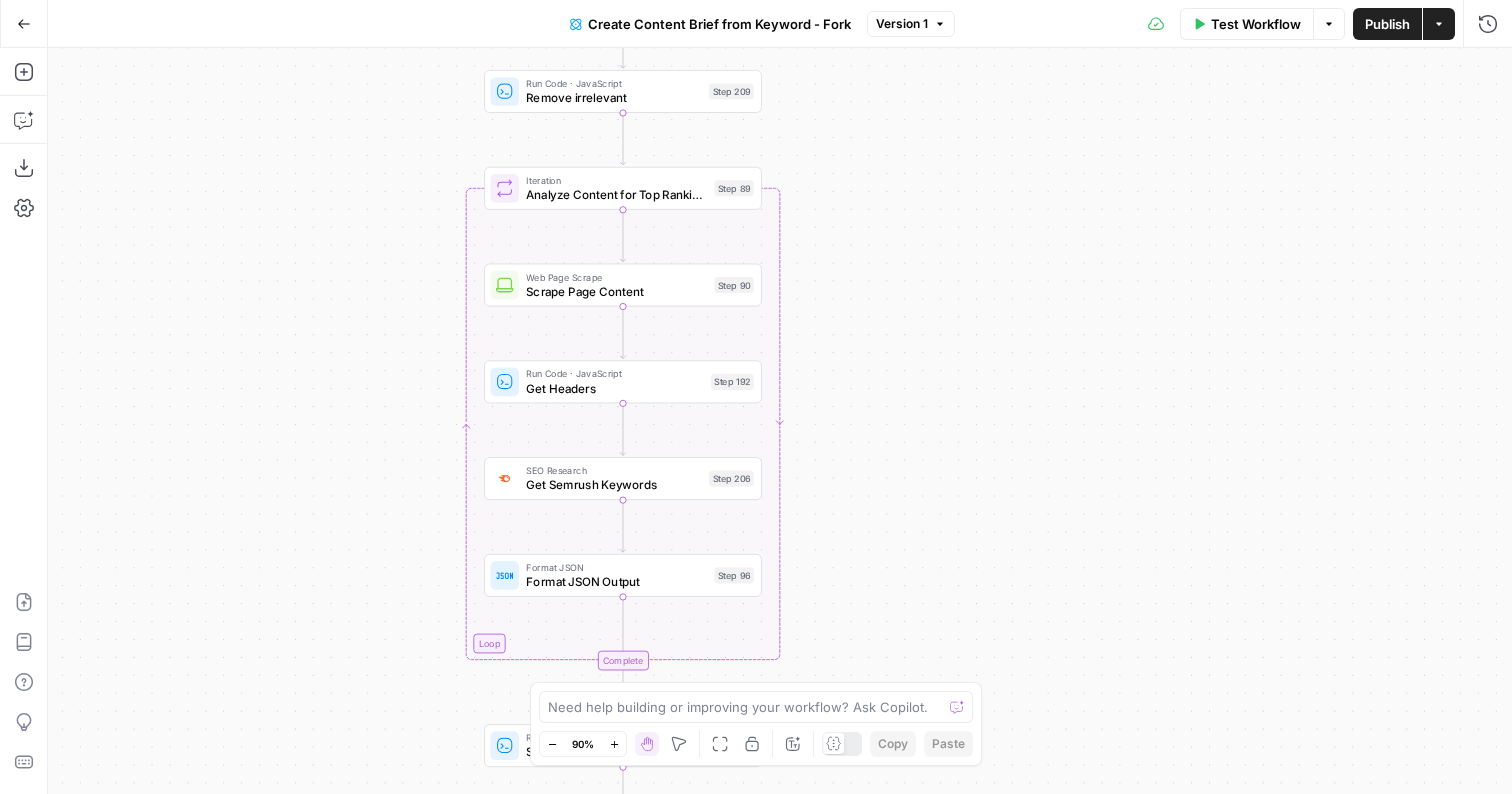 drag, startPoint x: 895, startPoint y: 336, endPoint x: 896, endPoint y: 177, distance: 159.00314 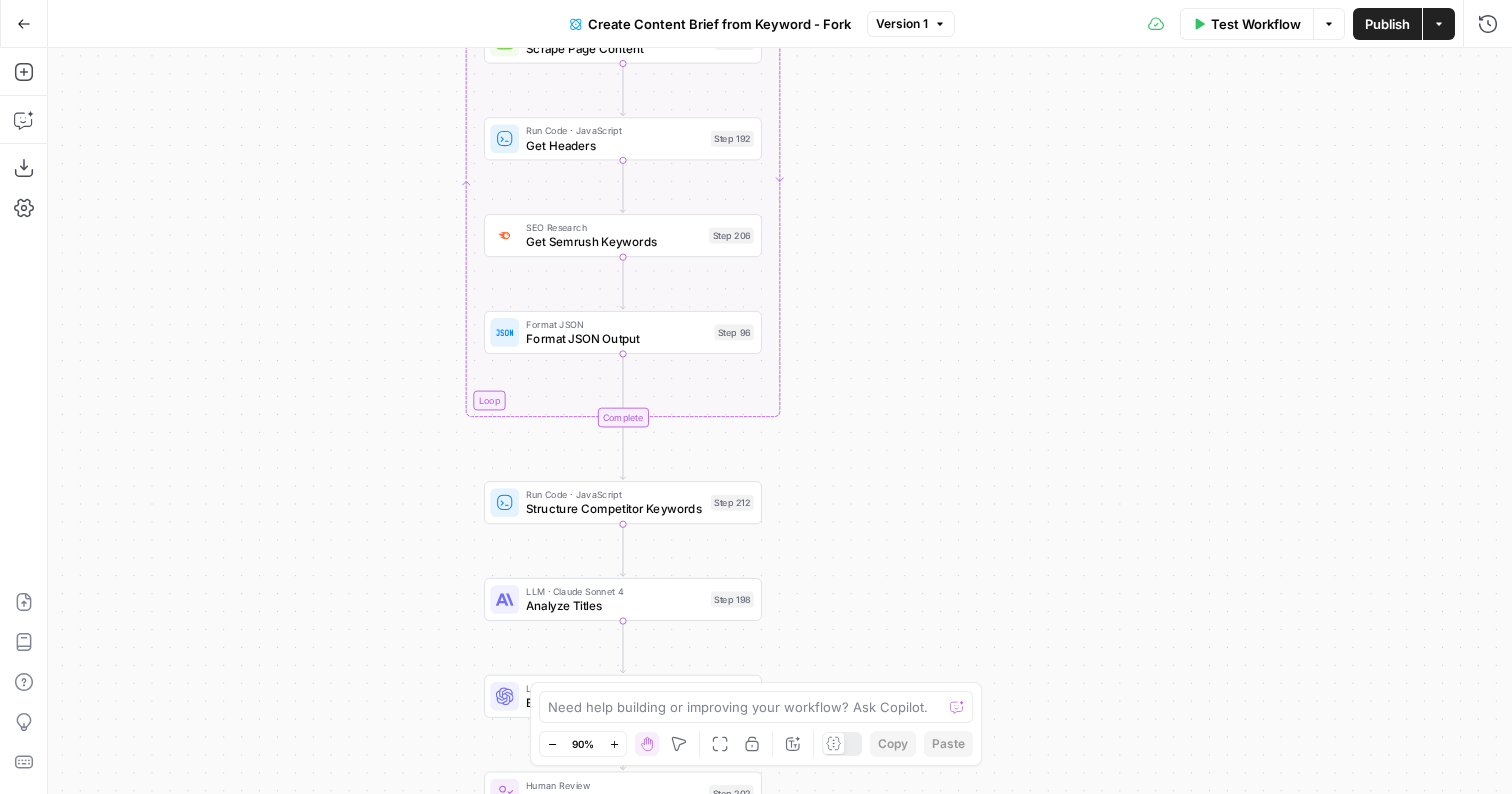 drag, startPoint x: 877, startPoint y: 295, endPoint x: 875, endPoint y: 41, distance: 254.00787 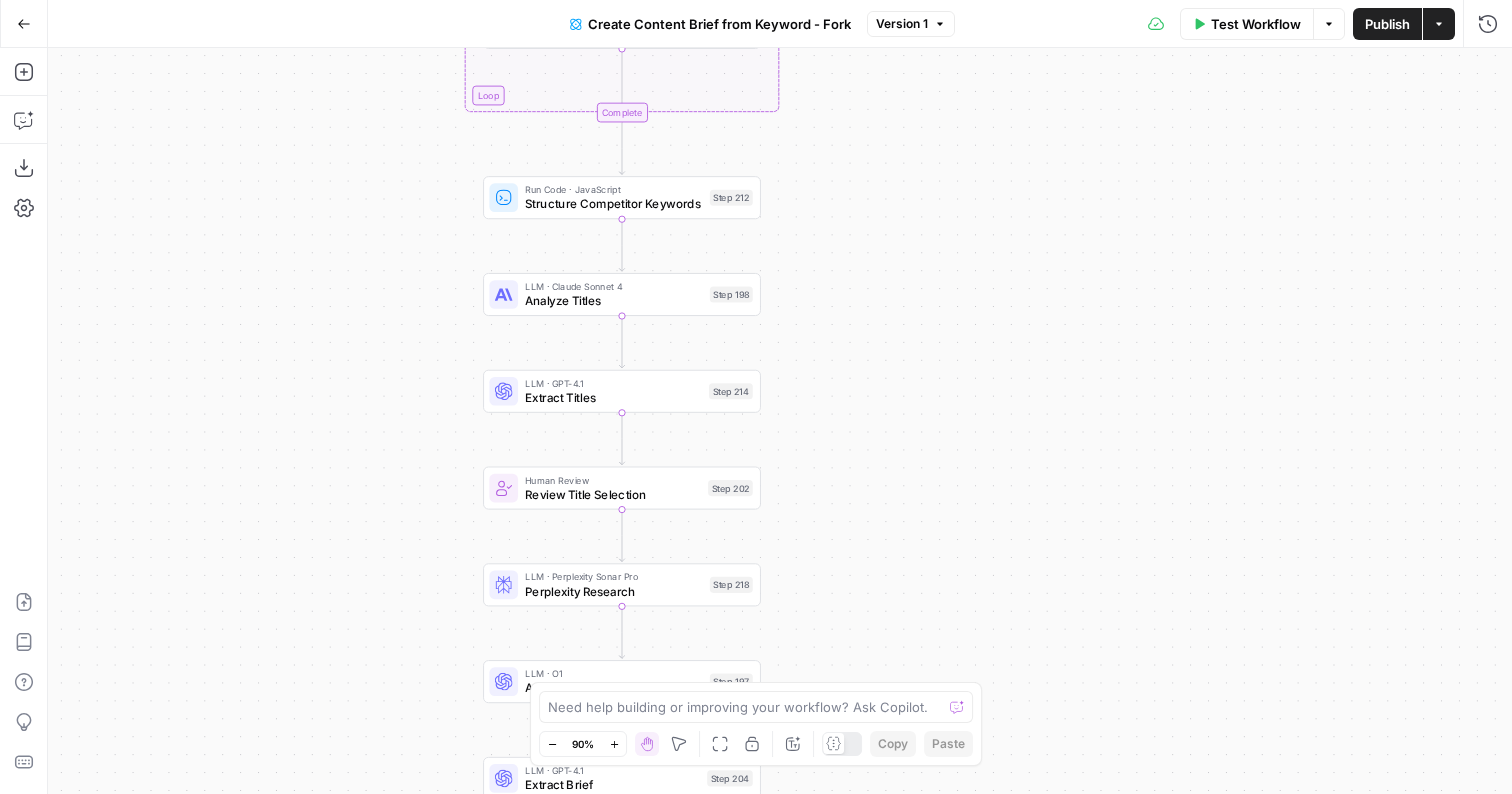 drag, startPoint x: 845, startPoint y: 429, endPoint x: 844, endPoint y: 136, distance: 293.0017 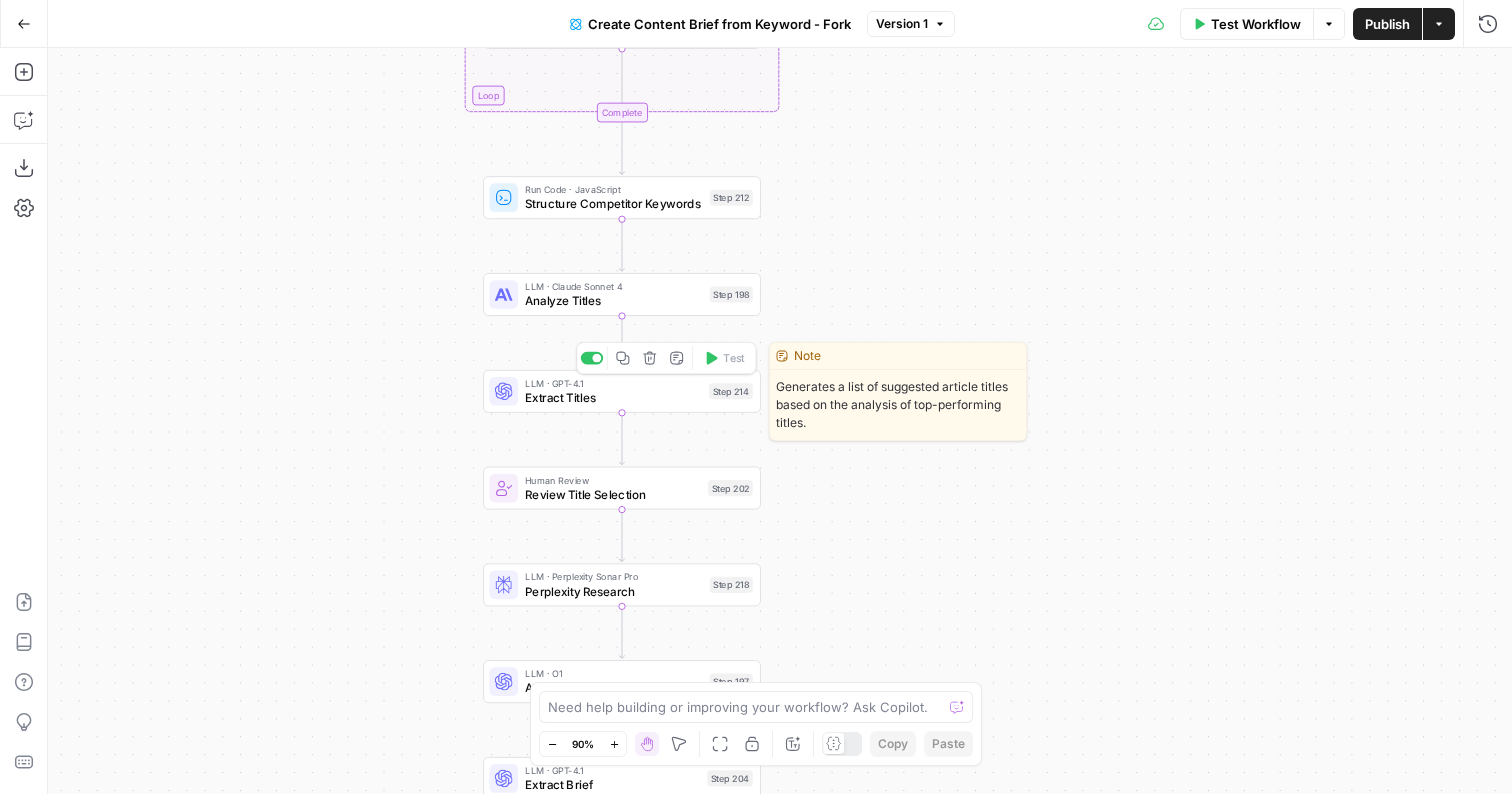 click on "Extract Titles" at bounding box center (613, 398) 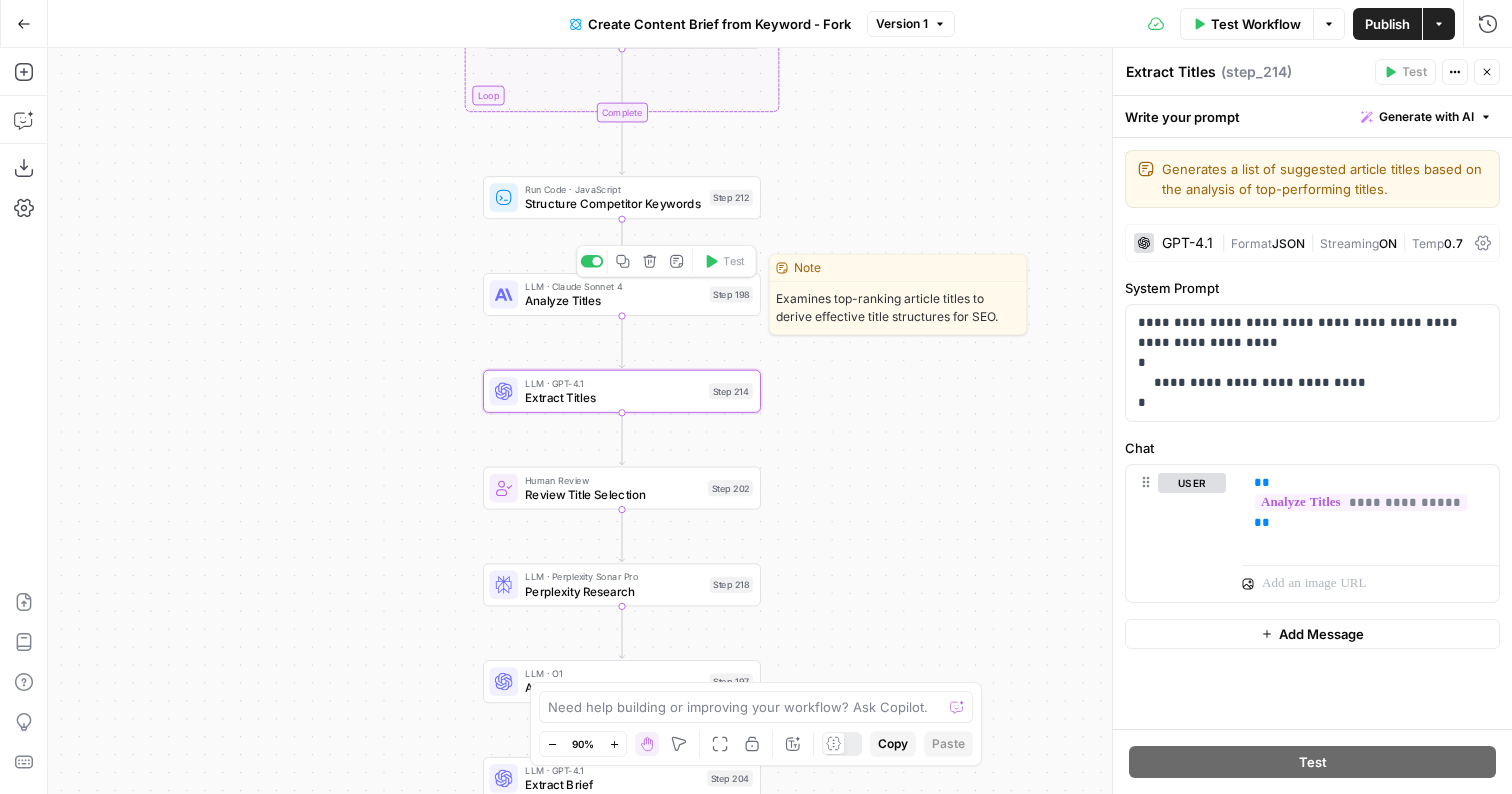 click on "Analyze Titles" at bounding box center [613, 301] 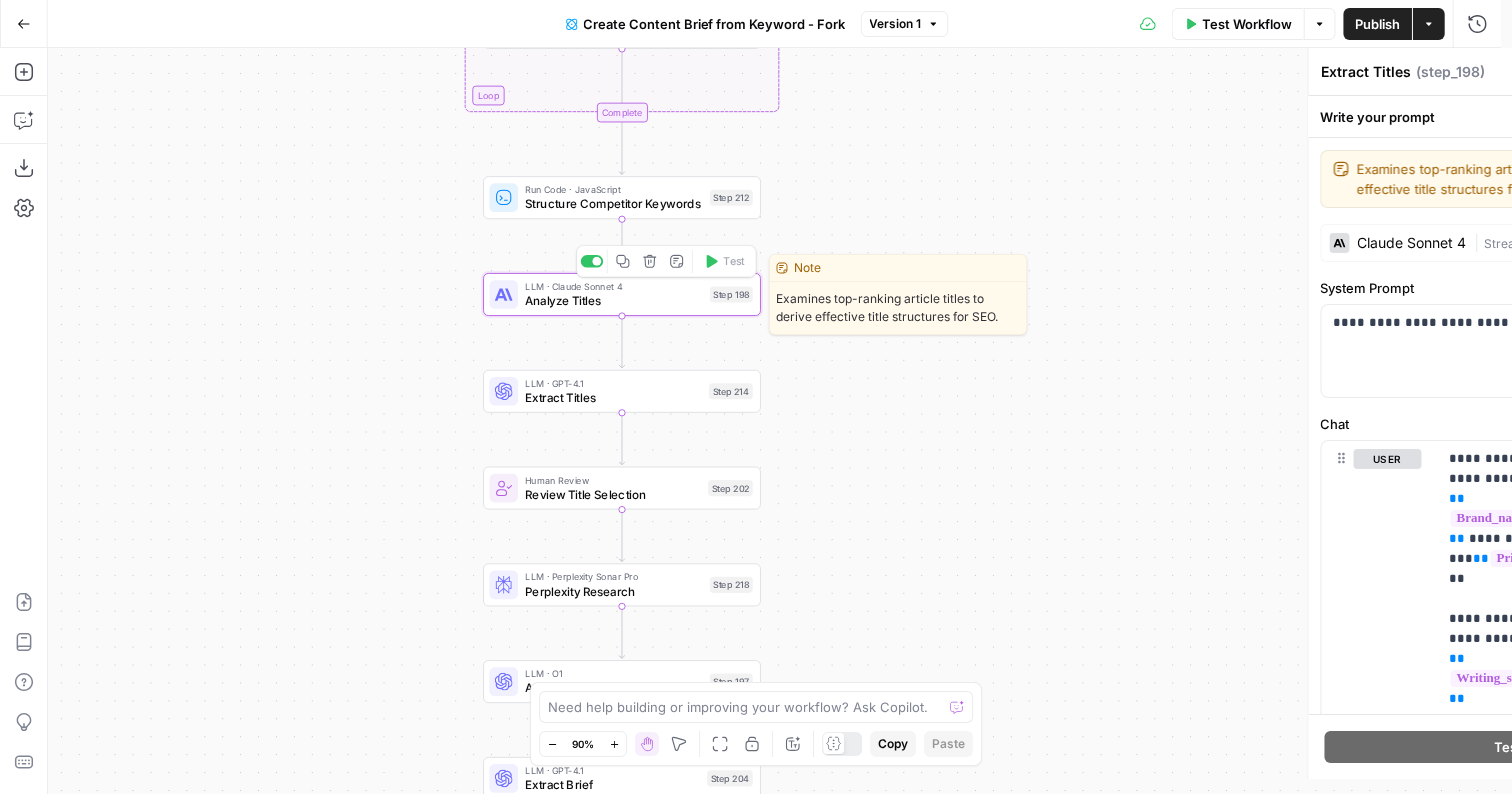 type on "Analyze Titles" 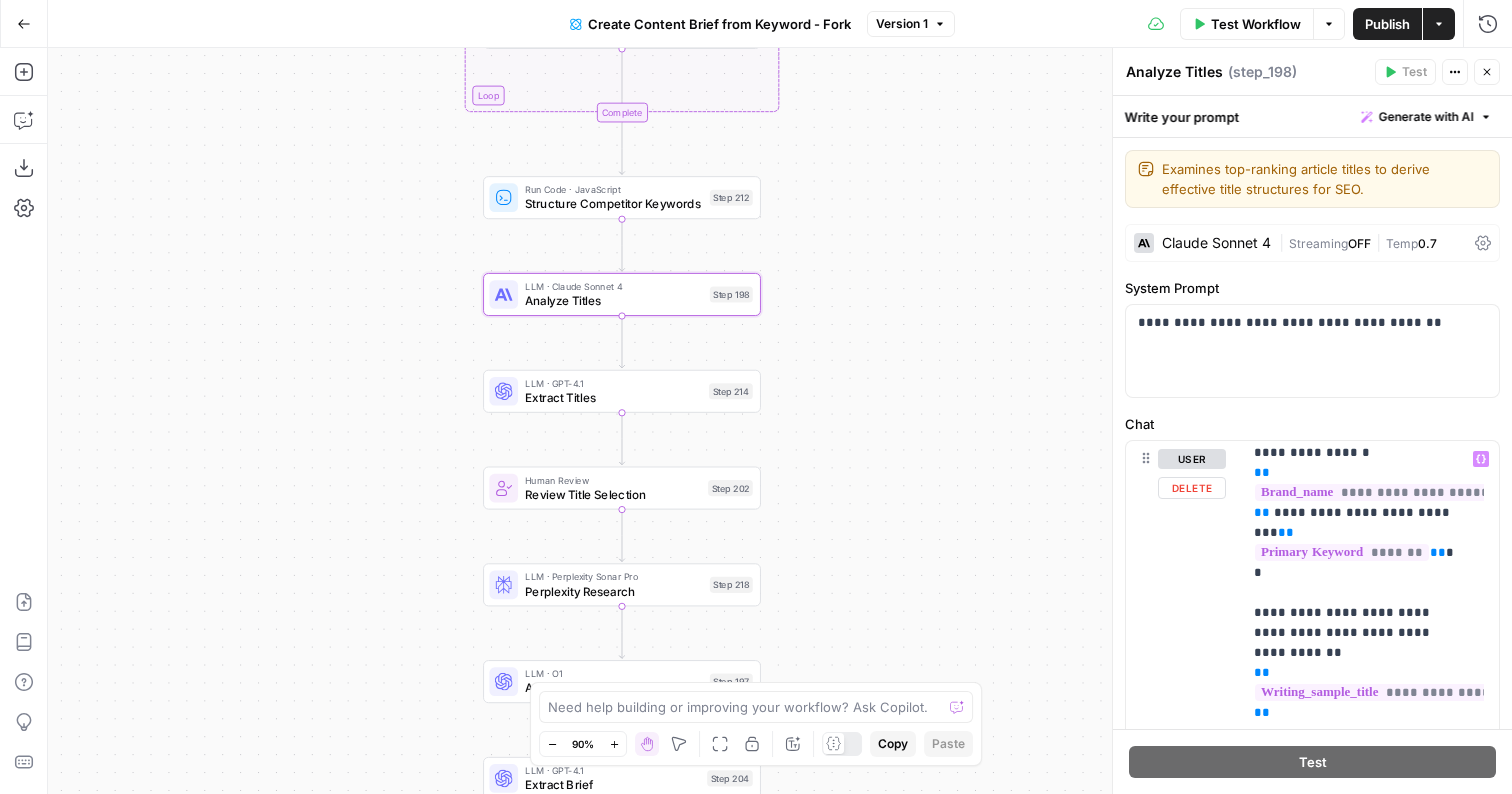 scroll, scrollTop: 0, scrollLeft: 0, axis: both 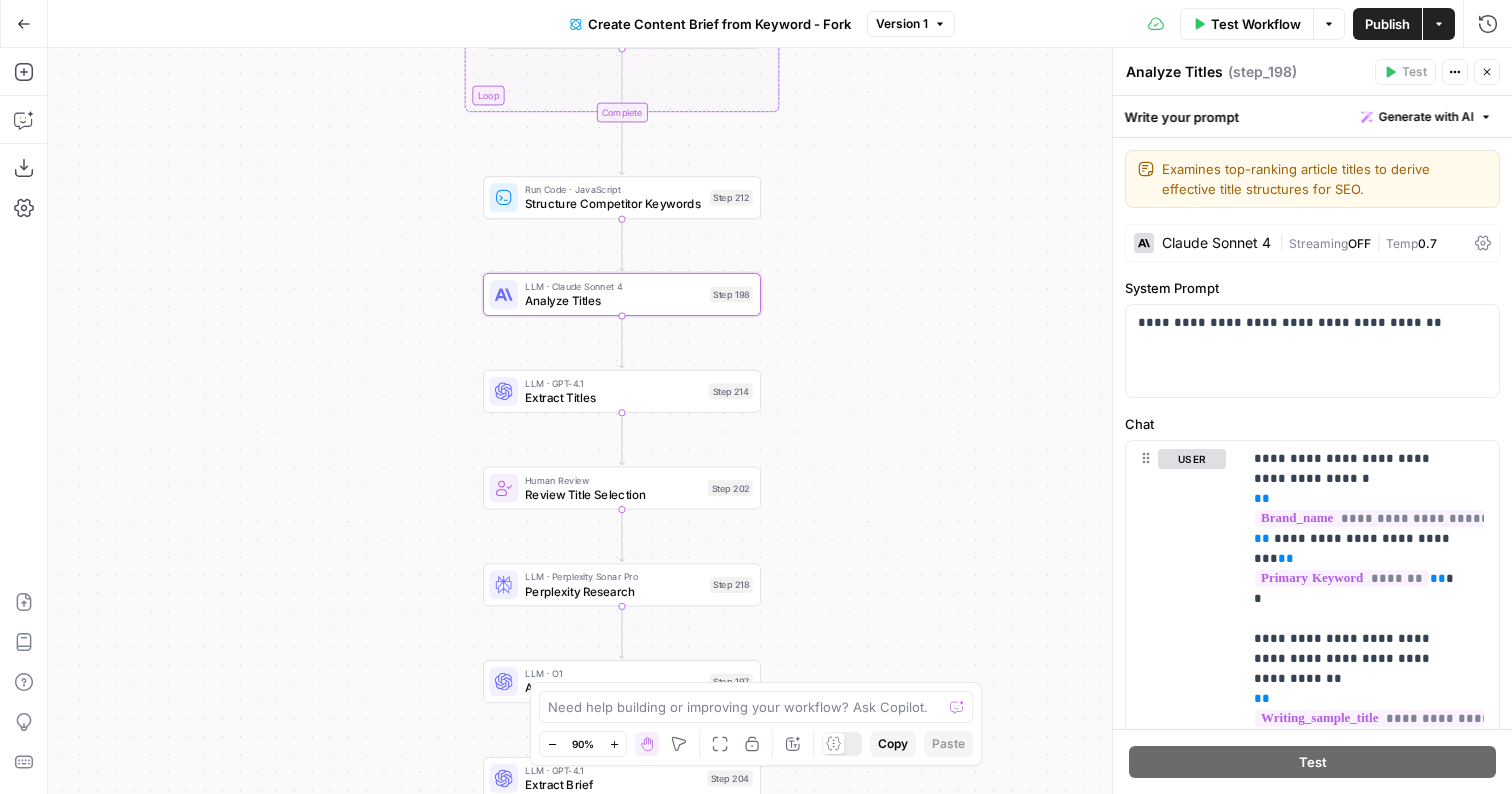 click 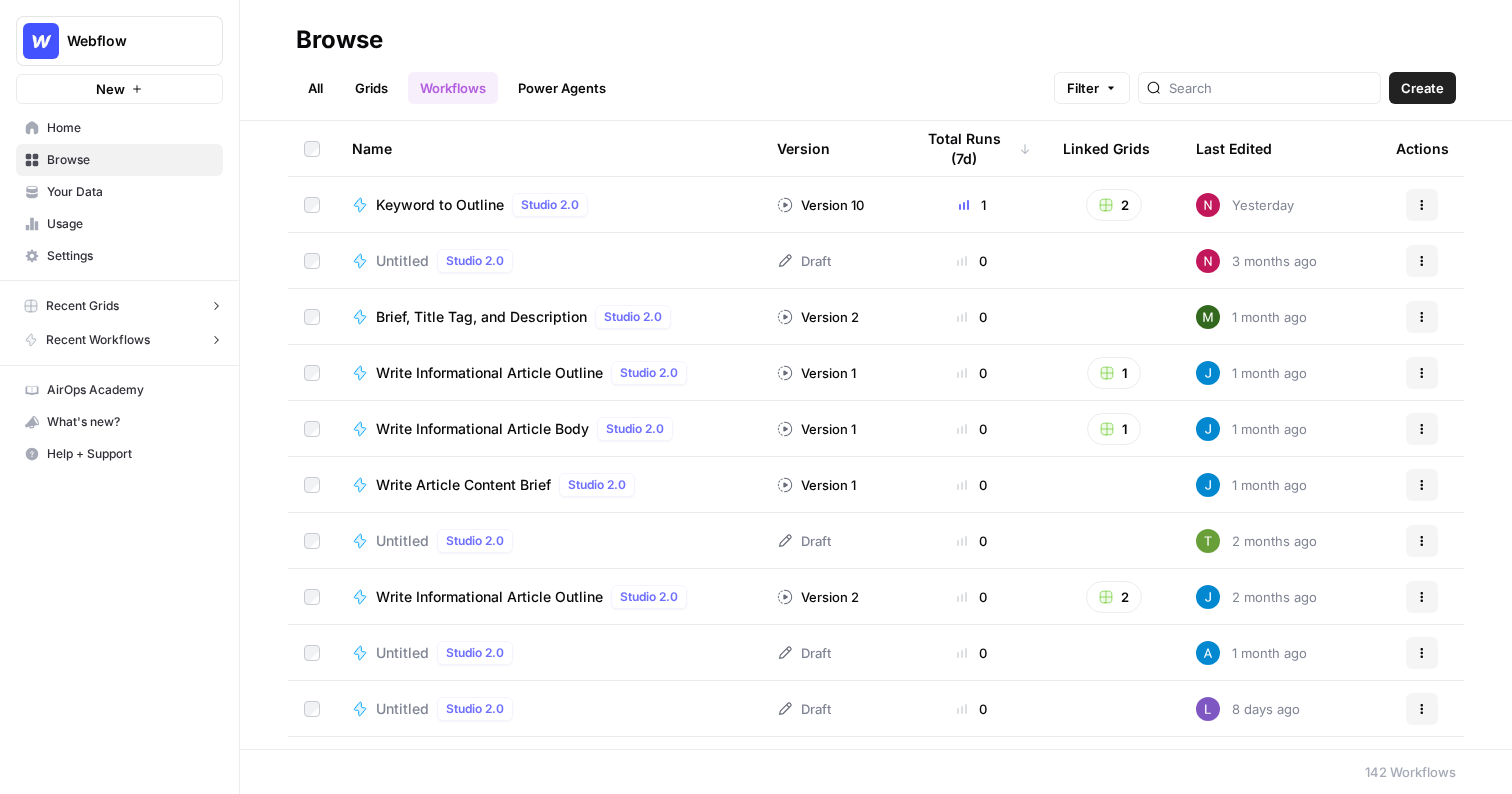 click on "New" at bounding box center (110, 89) 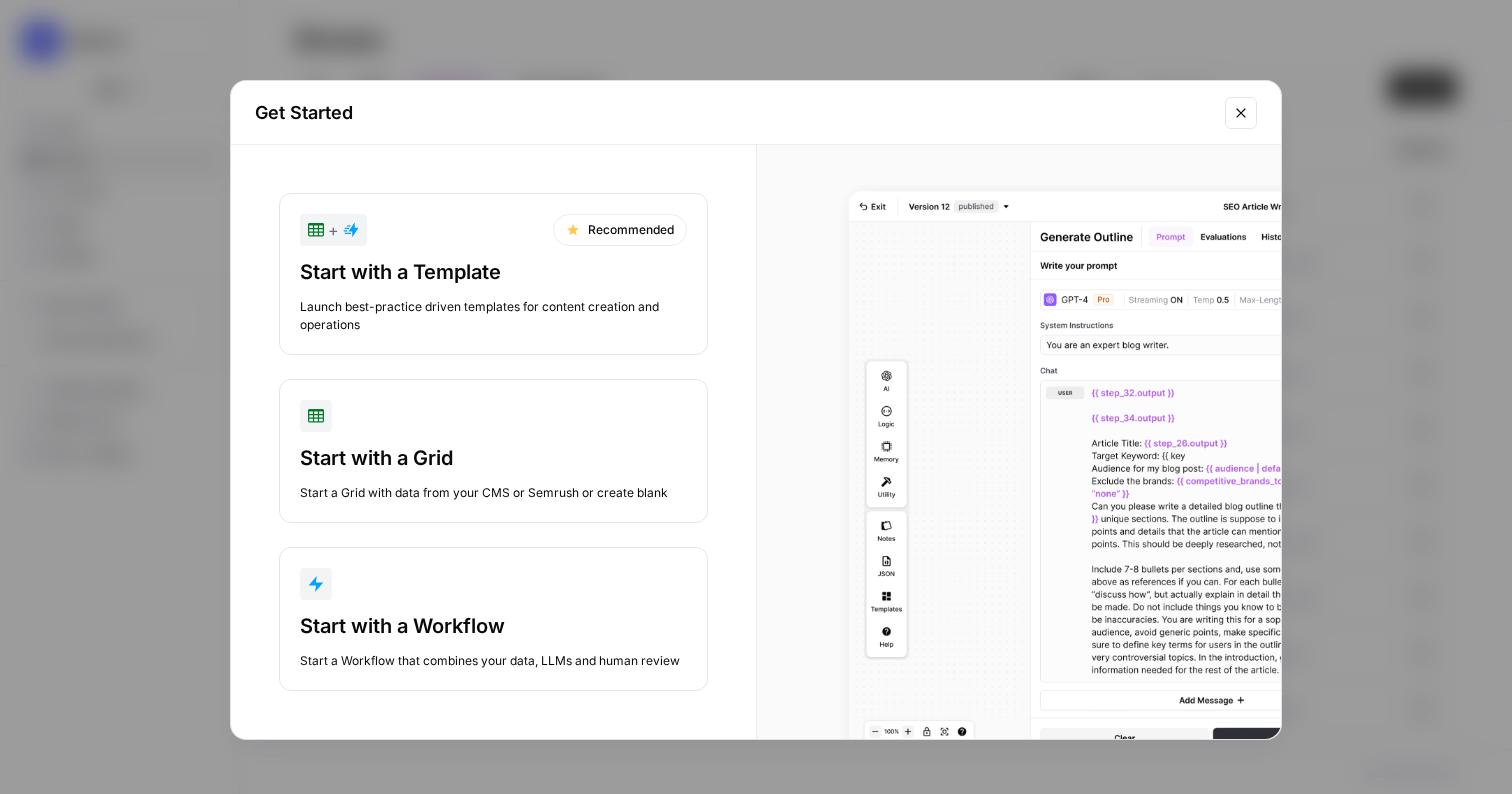 click at bounding box center [493, 584] 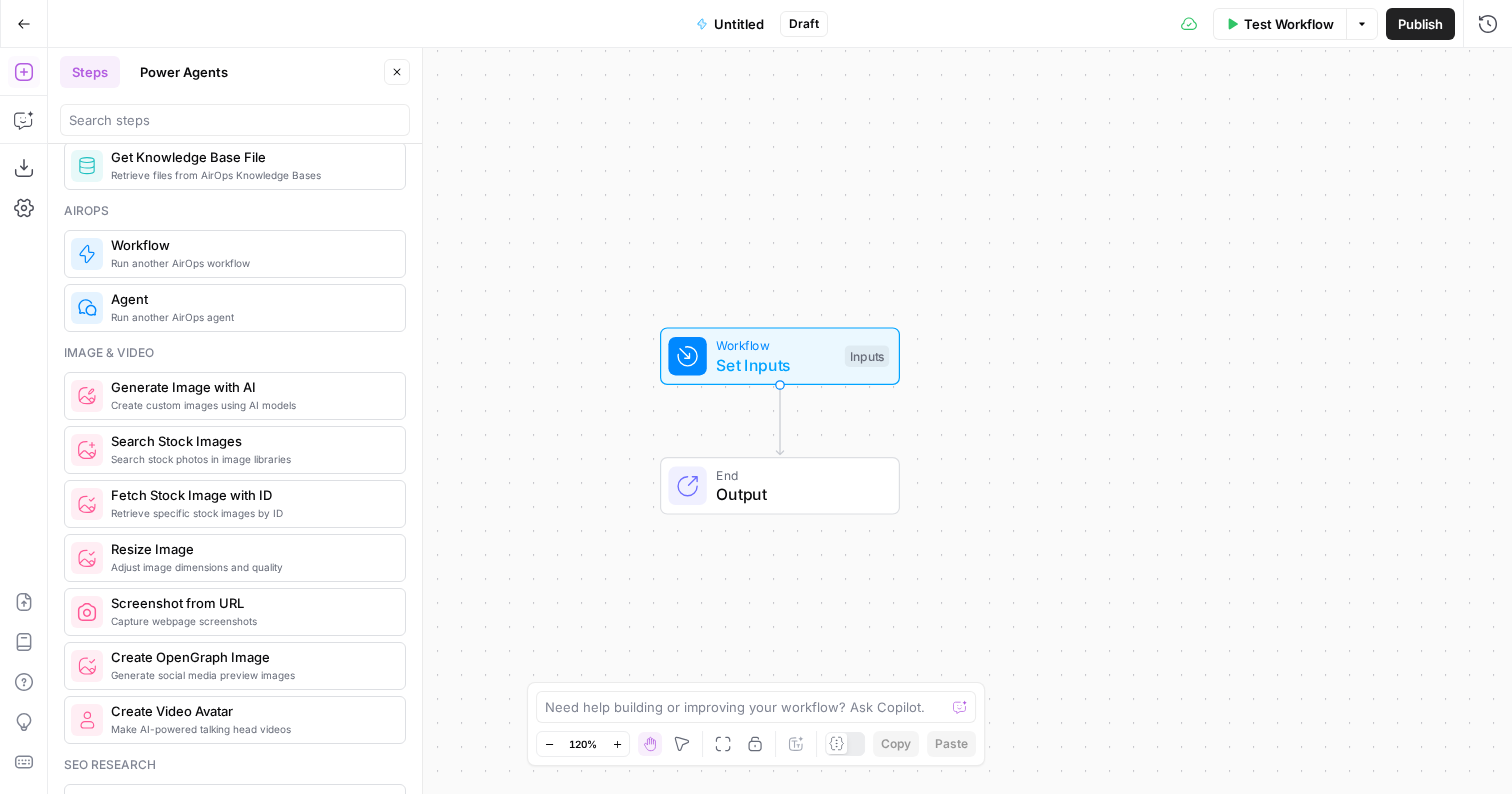 scroll, scrollTop: 1206, scrollLeft: 0, axis: vertical 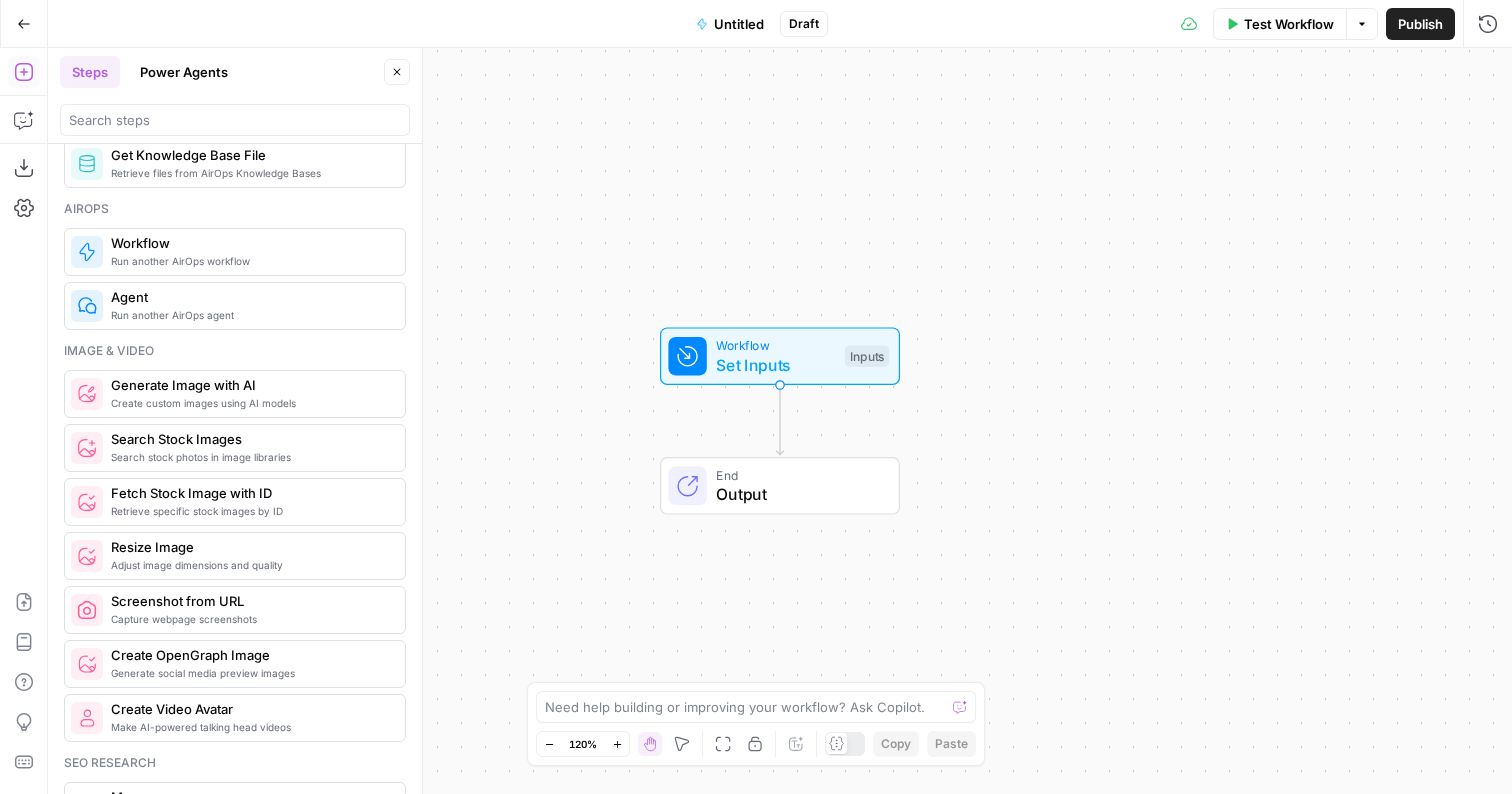 click on "Power Agents" at bounding box center [184, 72] 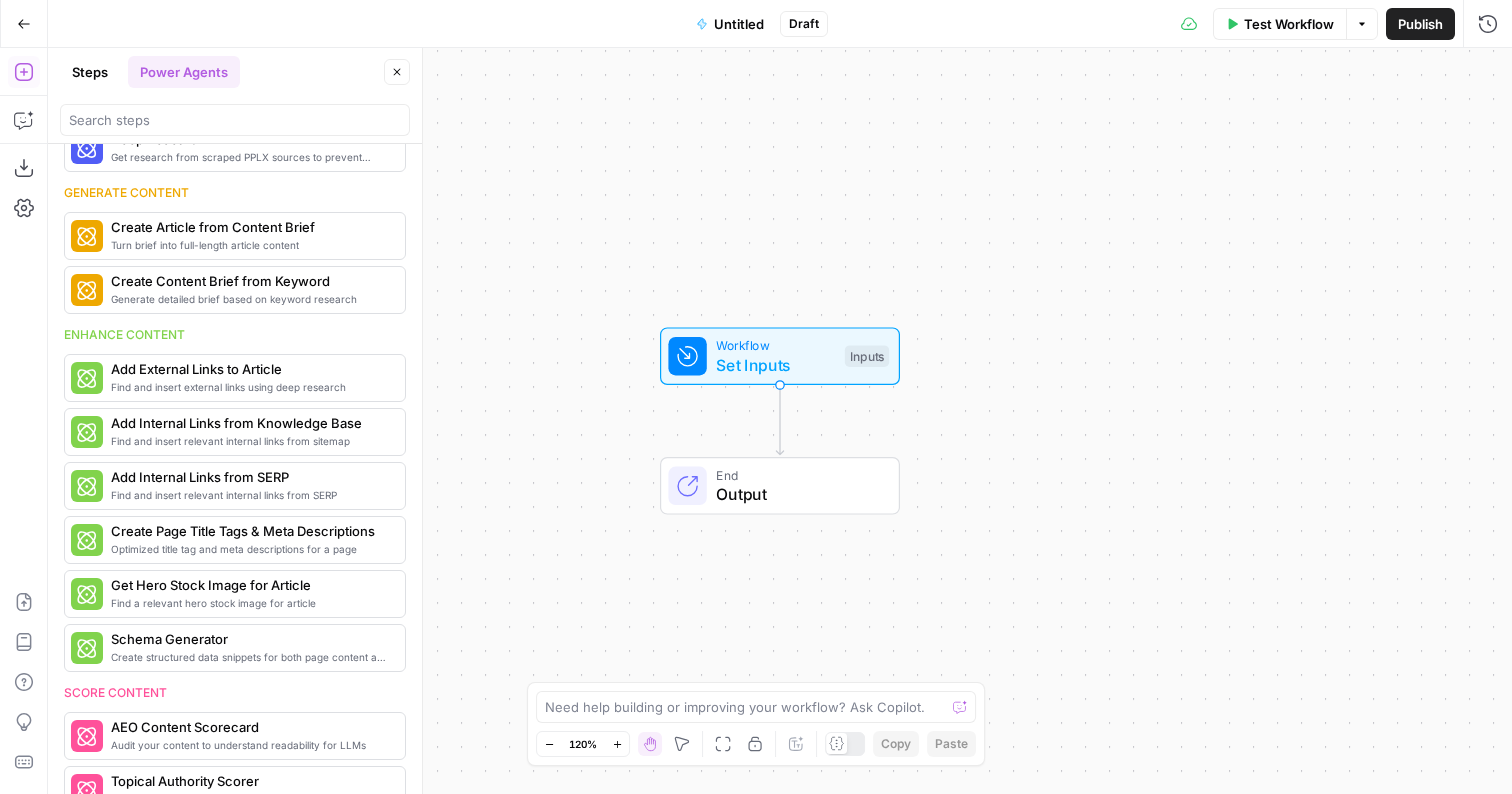 scroll, scrollTop: 0, scrollLeft: 0, axis: both 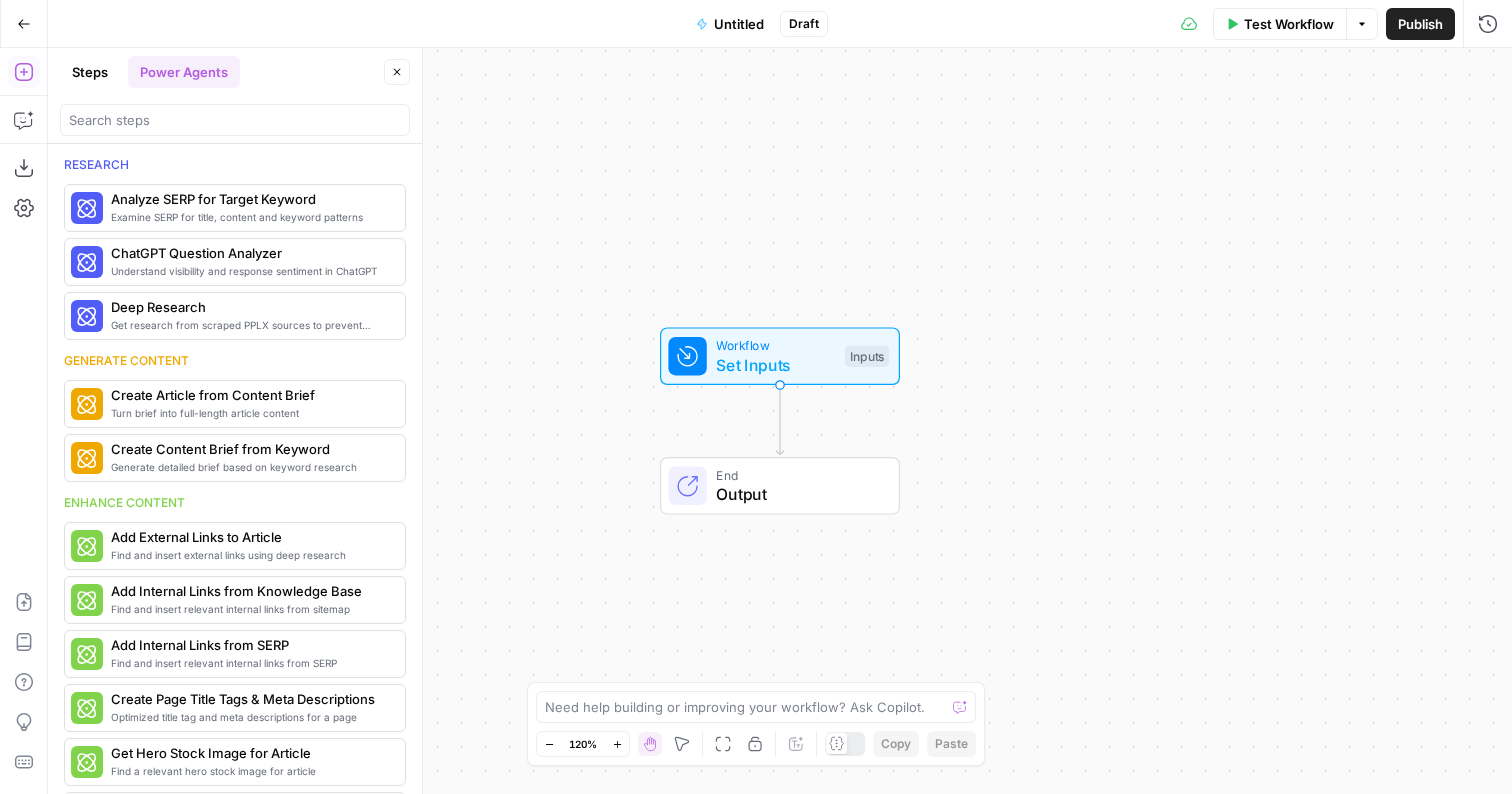 click on "Steps" at bounding box center [90, 72] 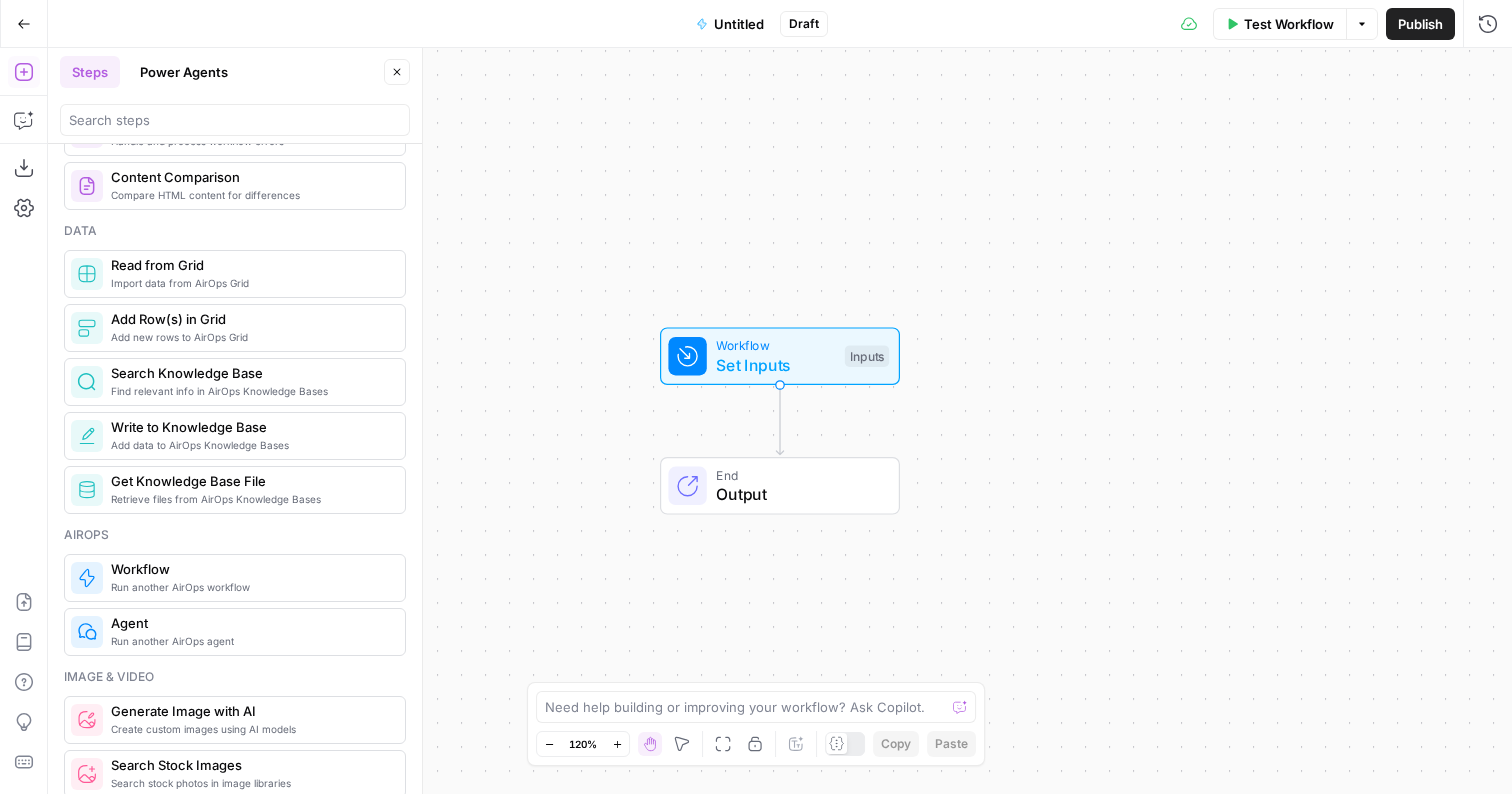 scroll, scrollTop: 907, scrollLeft: 0, axis: vertical 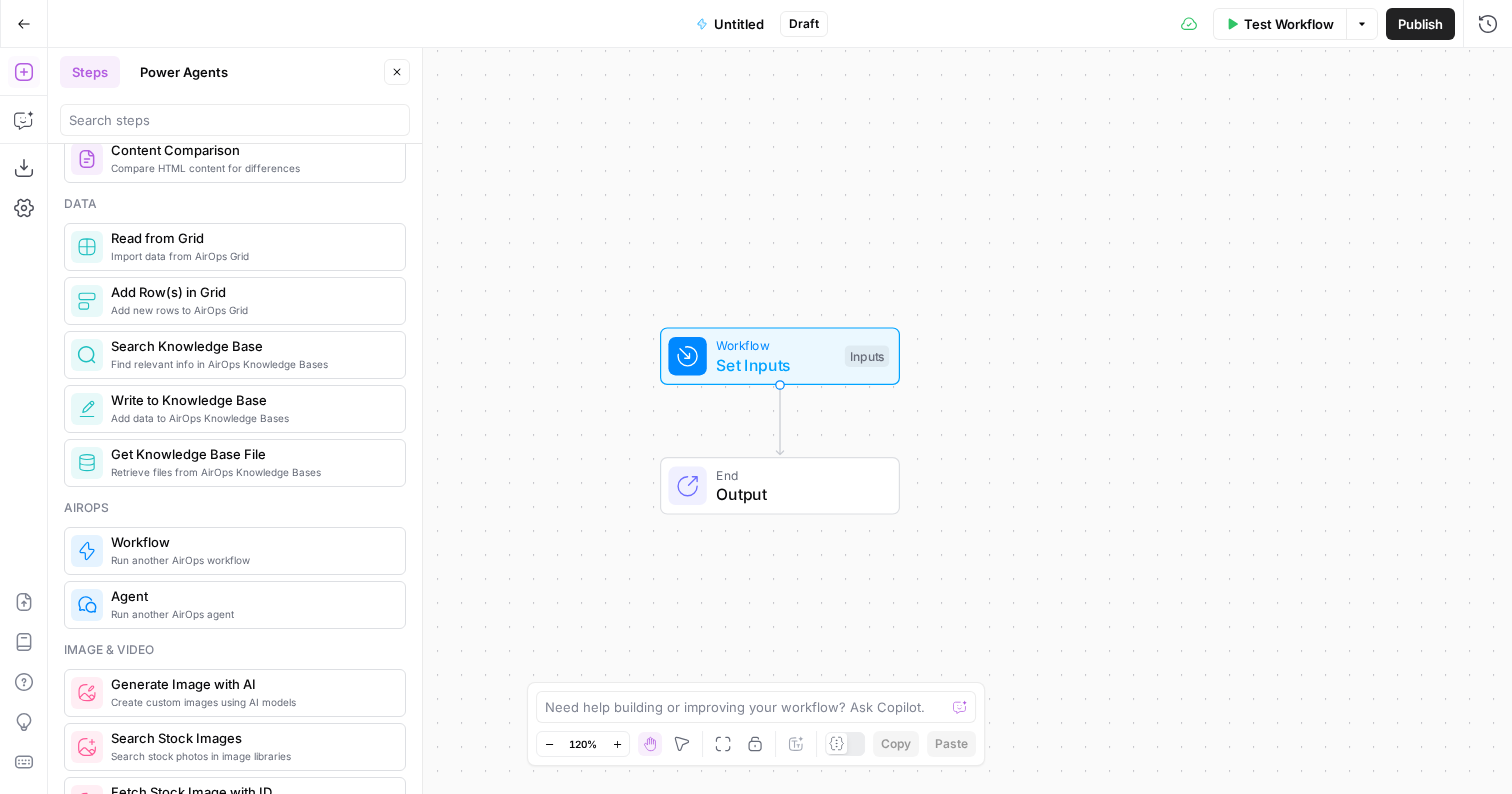 click 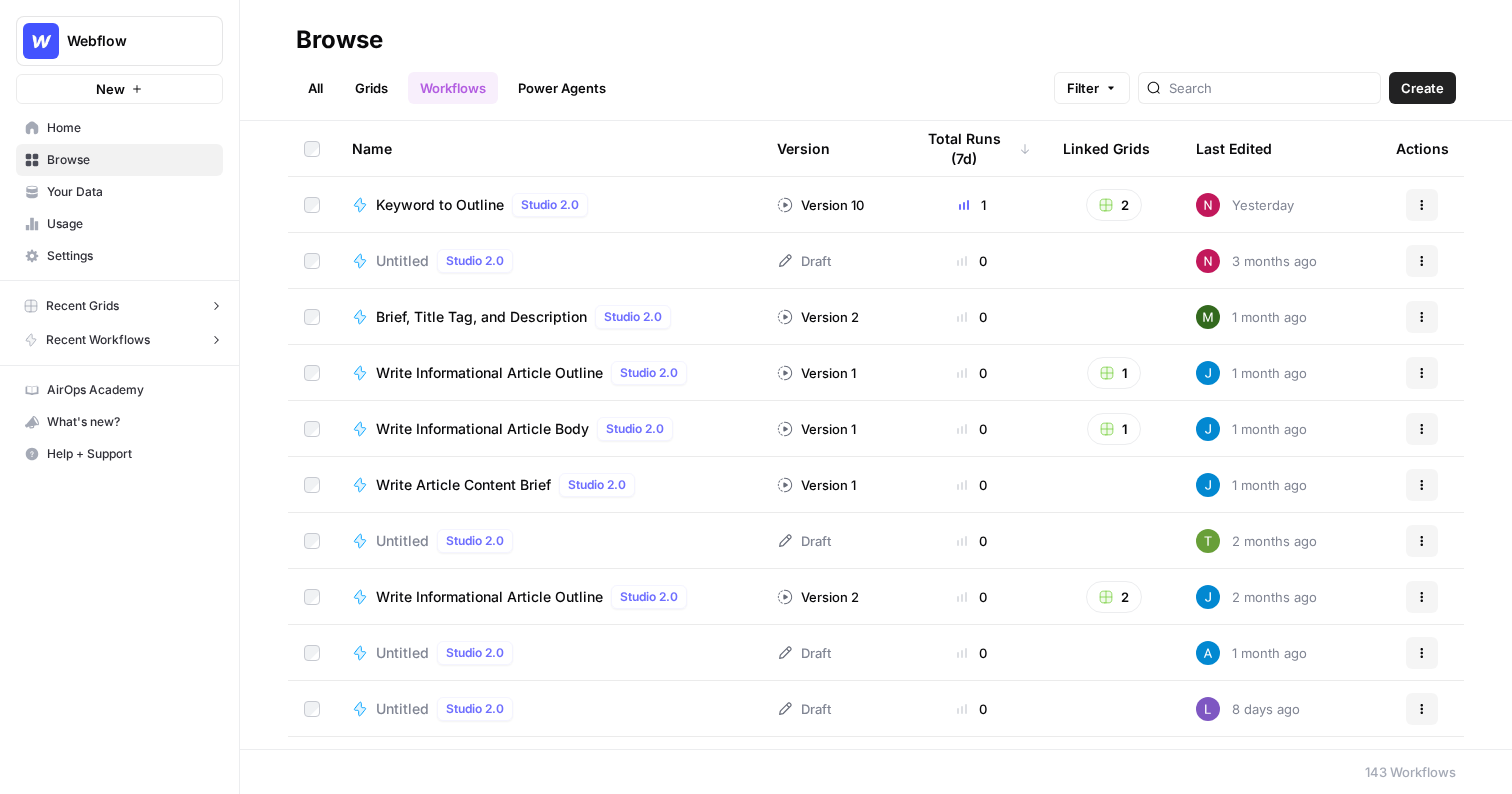 click on "Home" at bounding box center [130, 128] 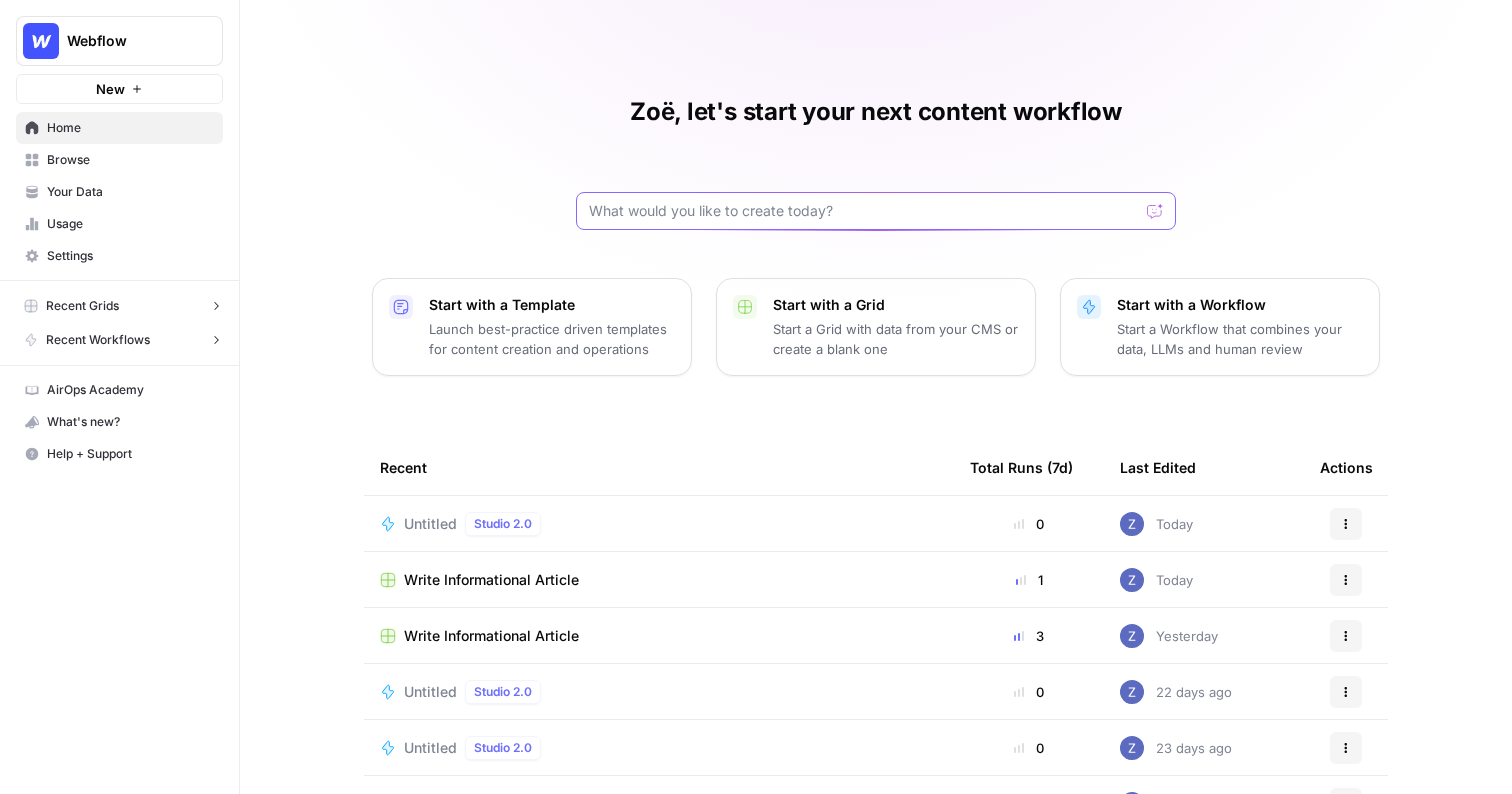 click at bounding box center (864, 211) 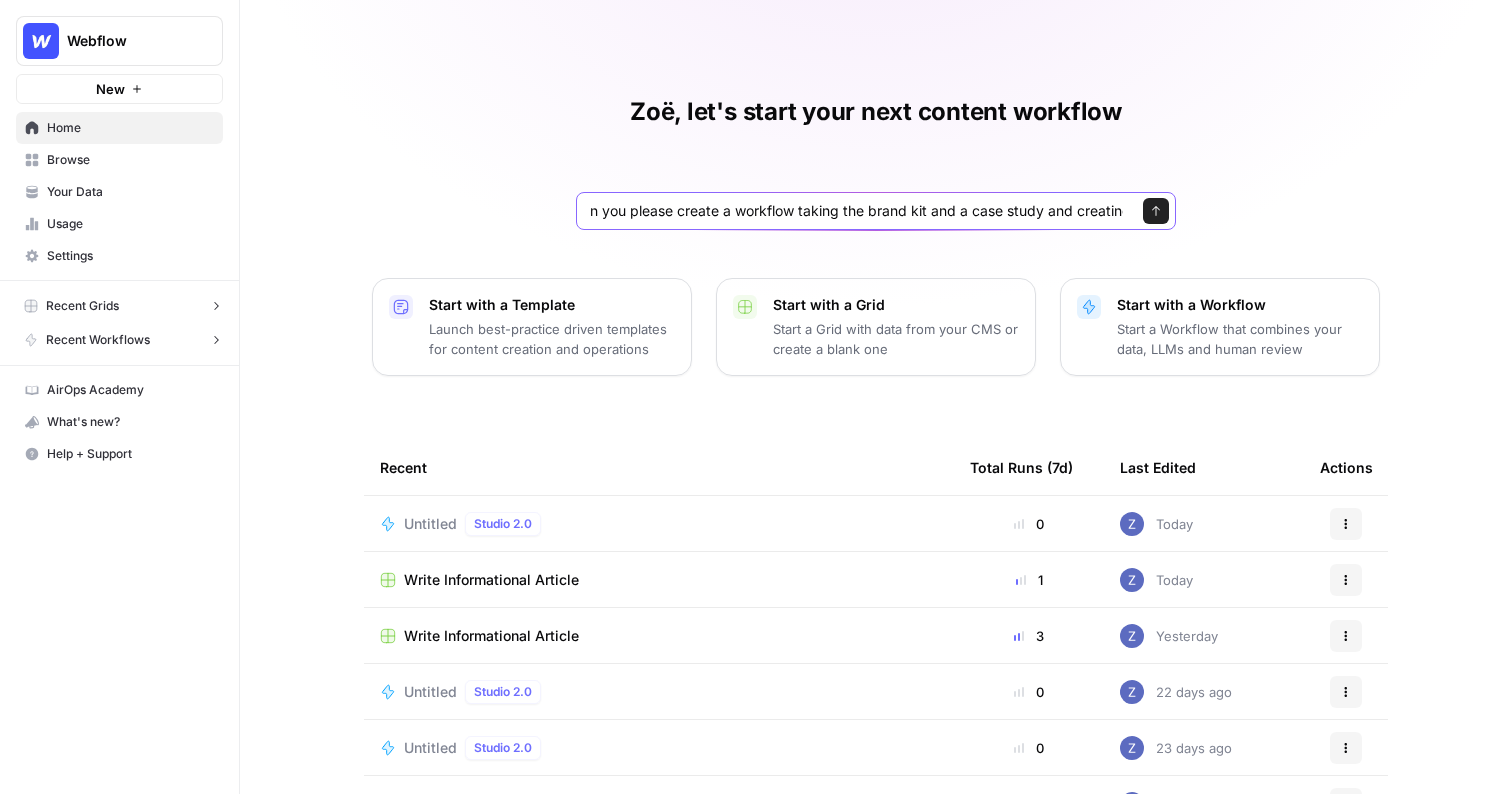 scroll, scrollTop: 0, scrollLeft: 75, axis: horizontal 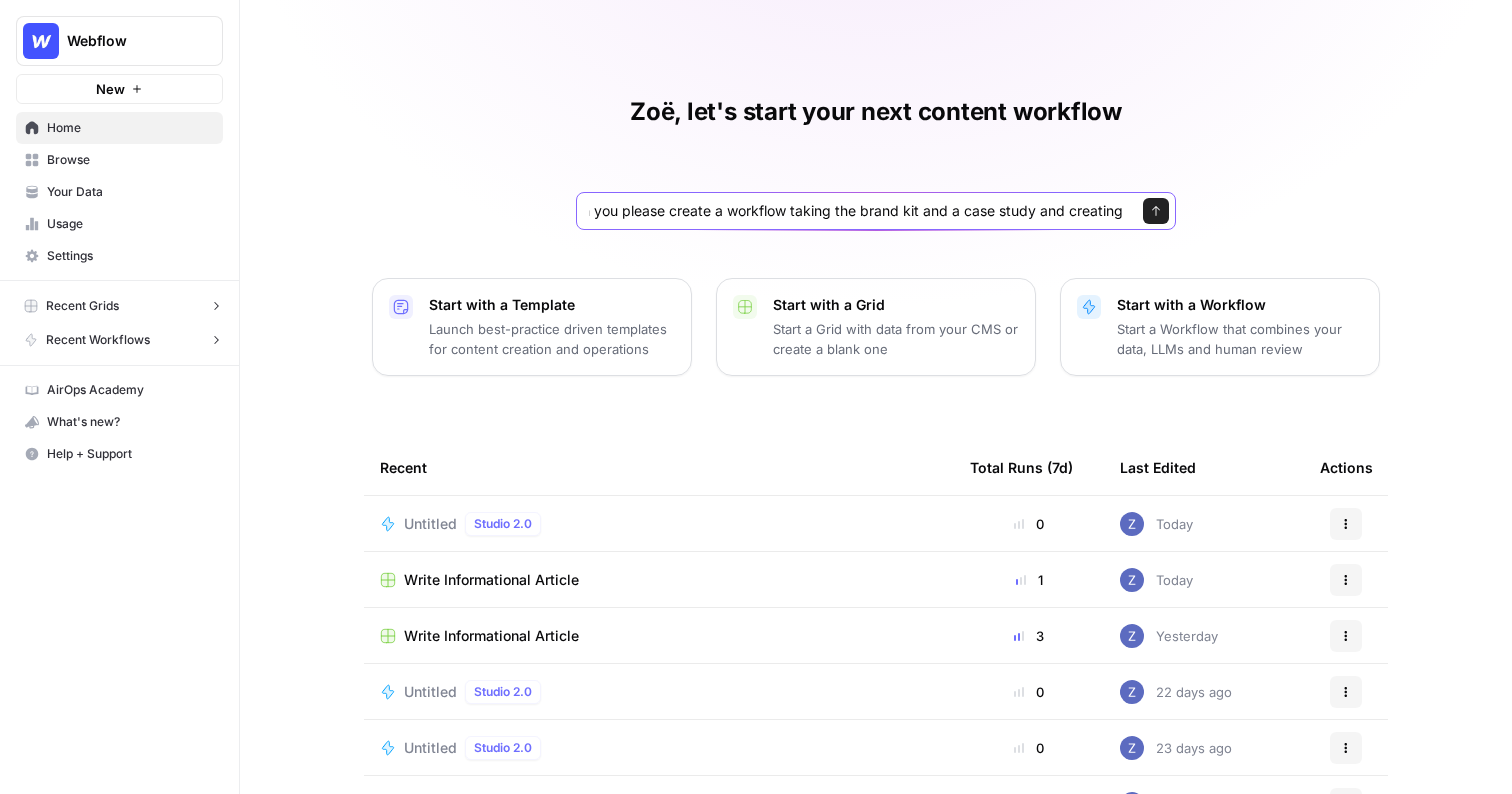 drag, startPoint x: 913, startPoint y: 212, endPoint x: 840, endPoint y: 212, distance: 73 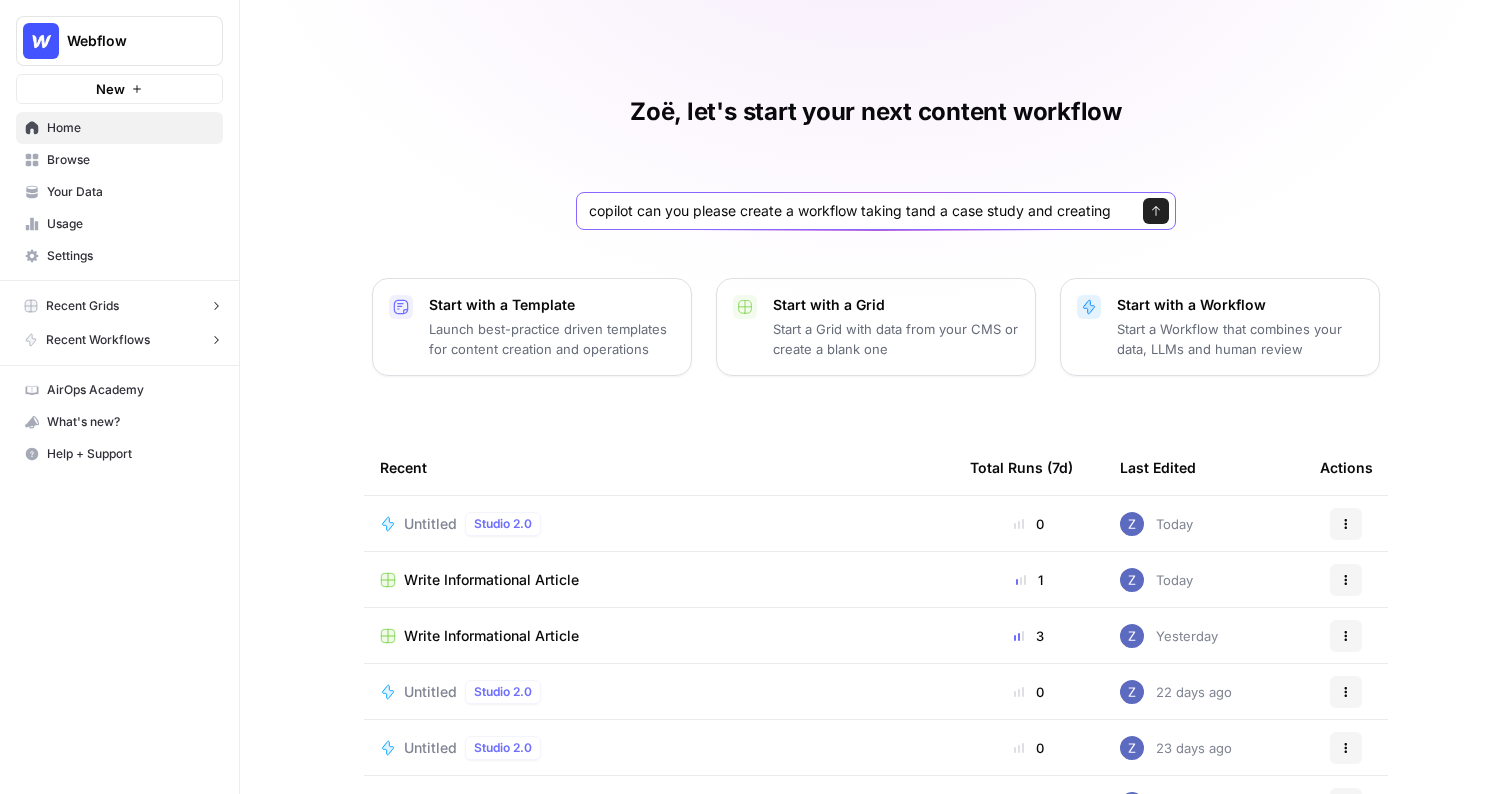 scroll, scrollTop: 0, scrollLeft: 0, axis: both 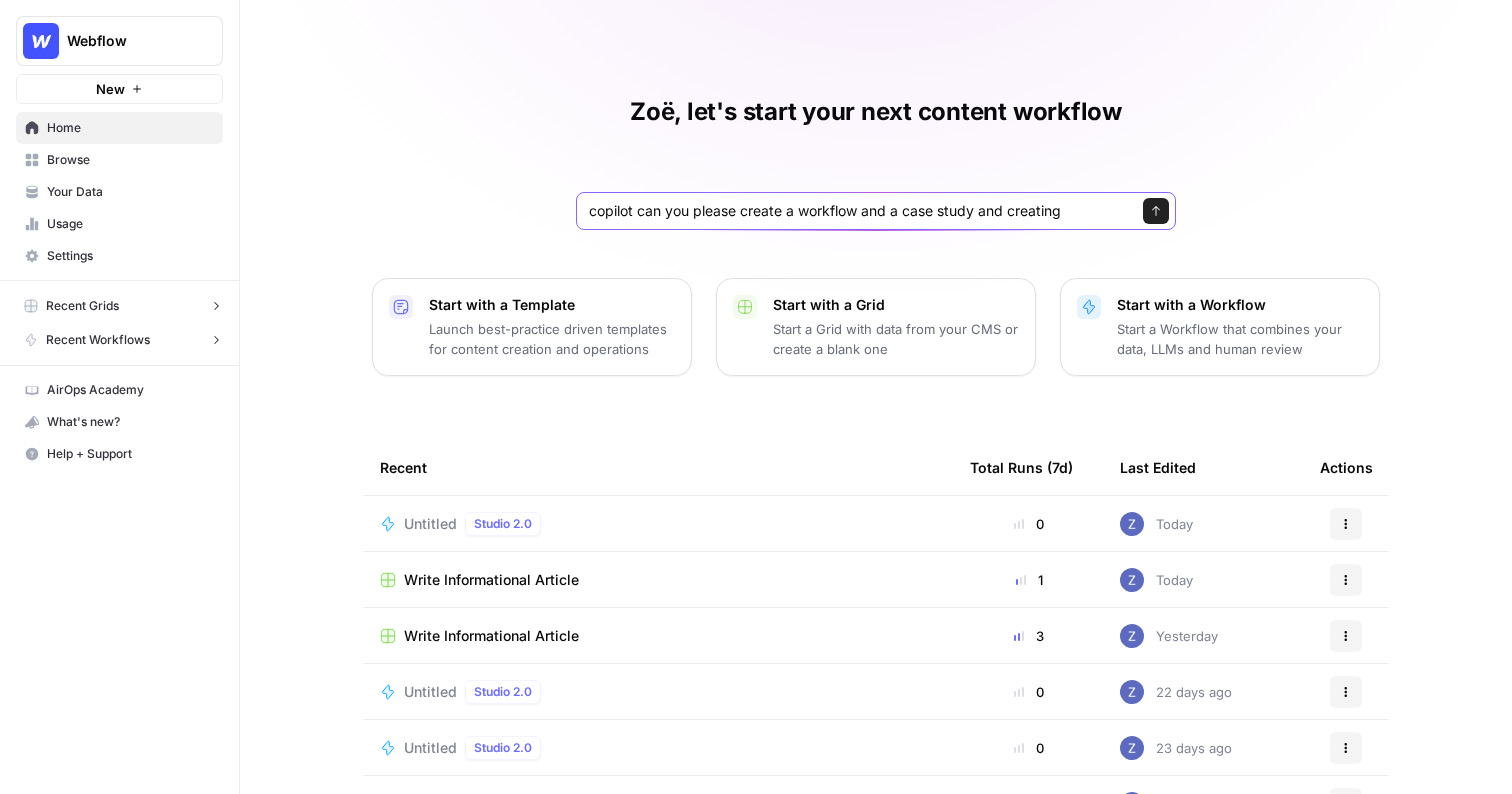 drag, startPoint x: 1066, startPoint y: 213, endPoint x: 866, endPoint y: 211, distance: 200.01 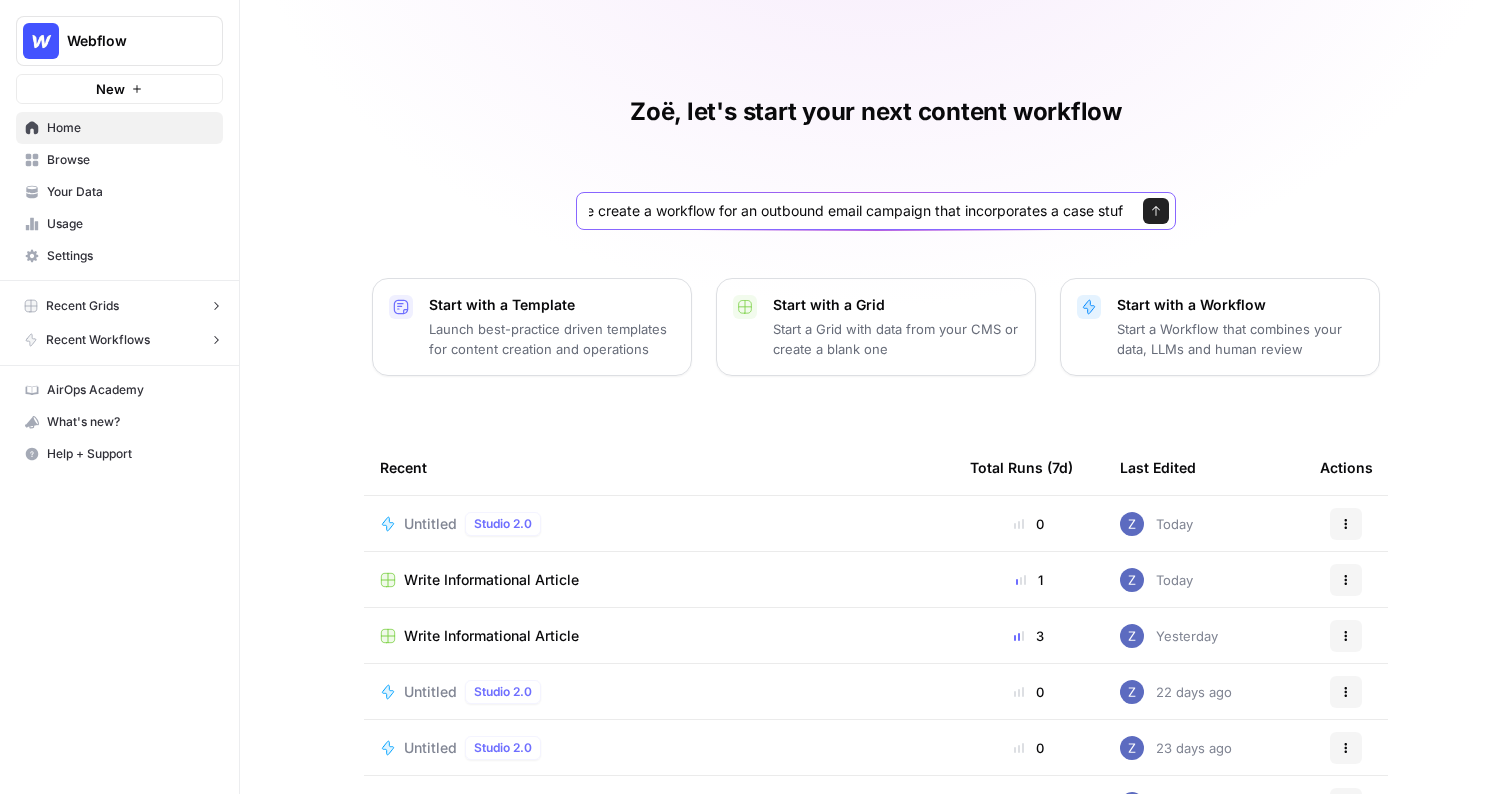 type on "copilot can you please create a workflow for an outbound email campaign that incorporates a case stufy" 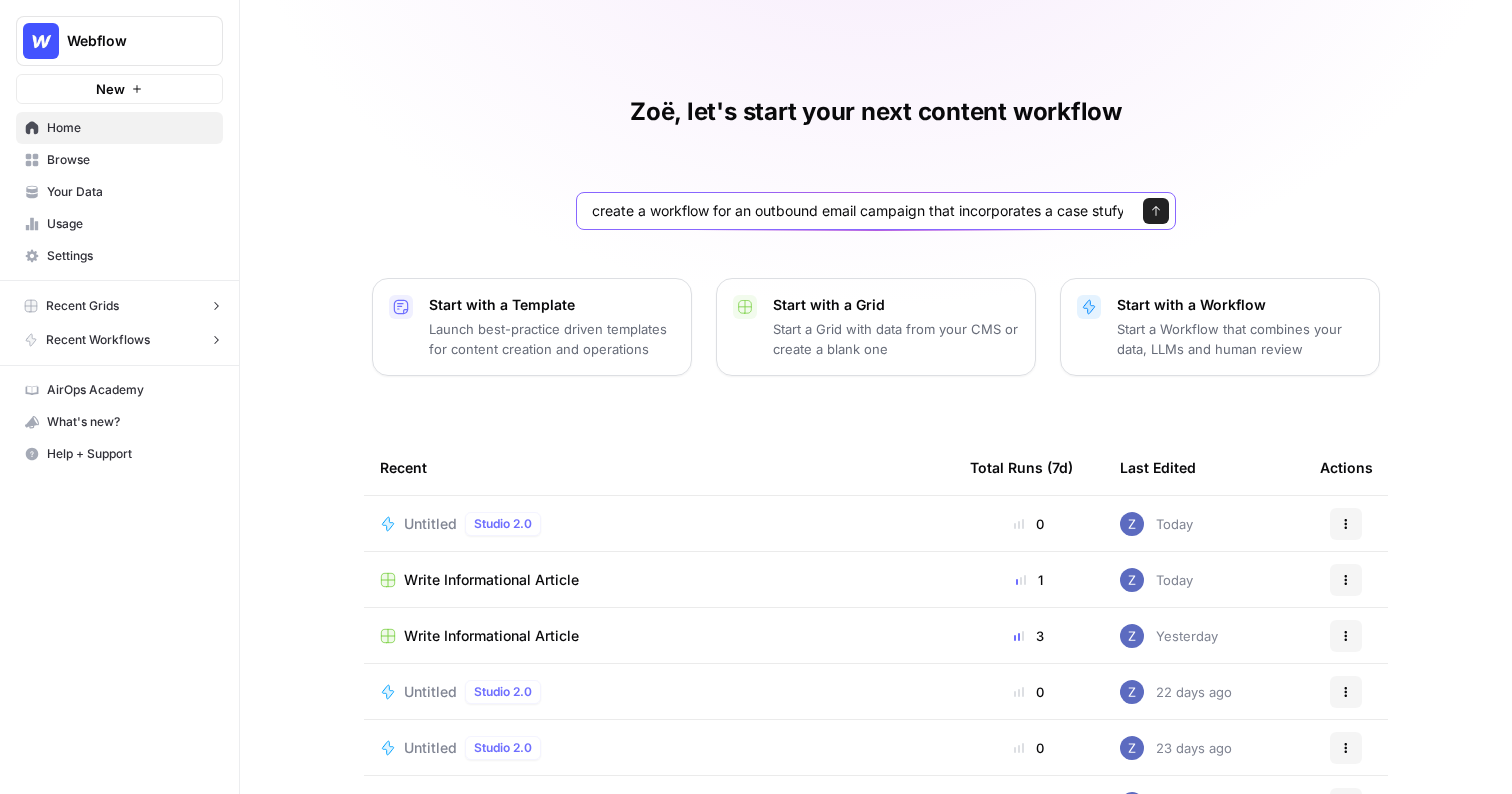 scroll, scrollTop: 0, scrollLeft: 156, axis: horizontal 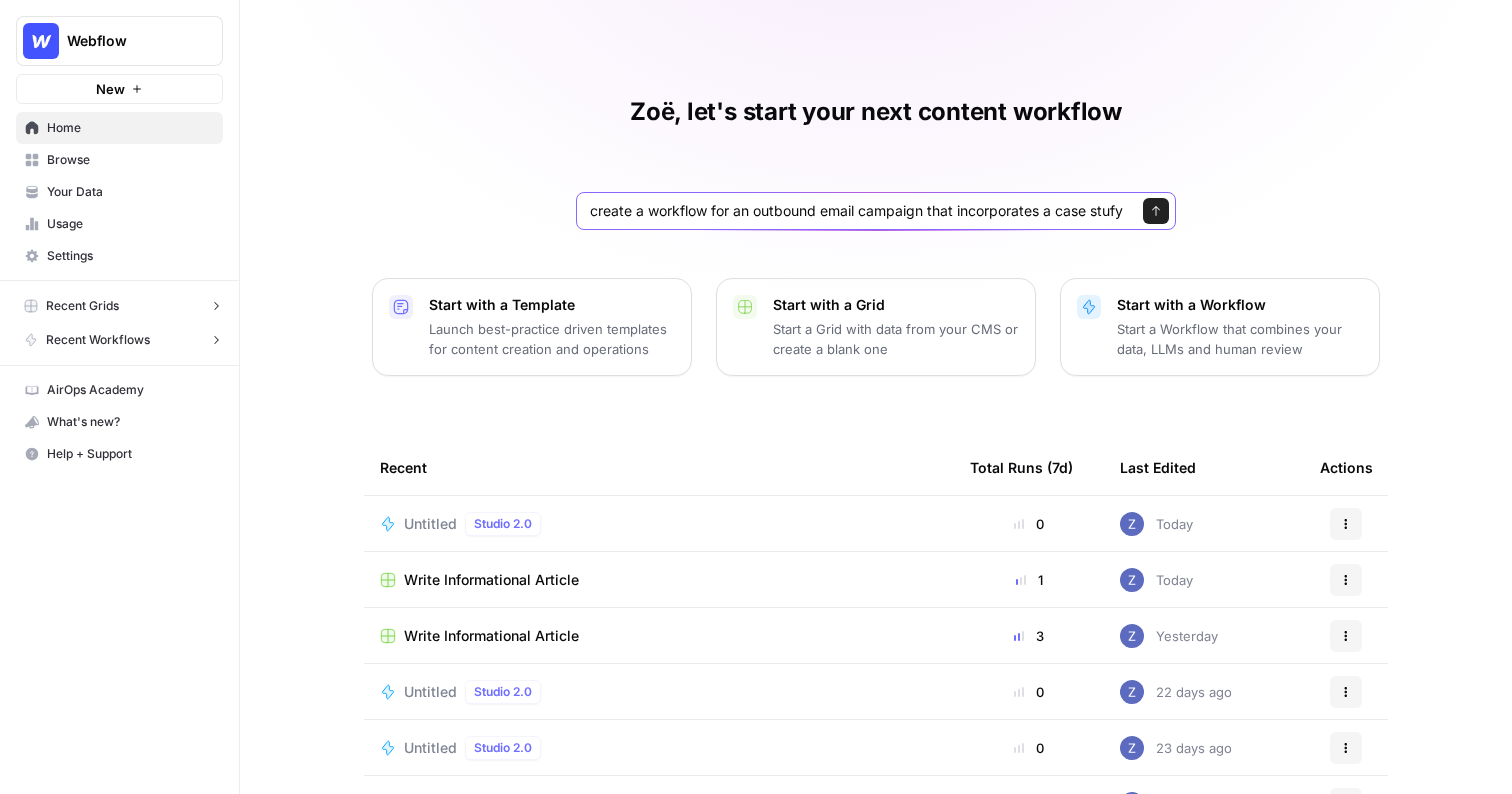 click on "Send" at bounding box center (1156, 211) 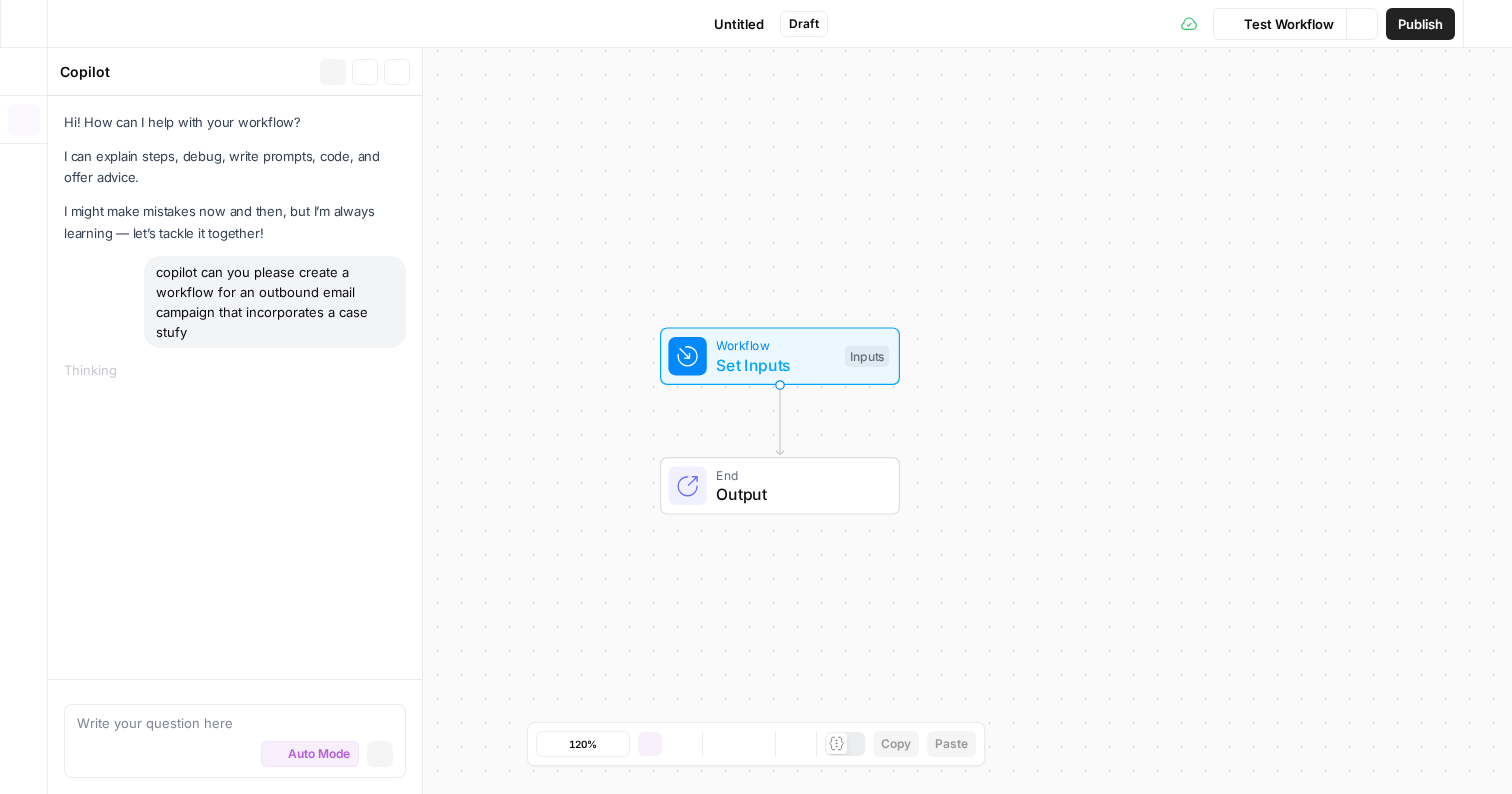 scroll, scrollTop: 0, scrollLeft: 0, axis: both 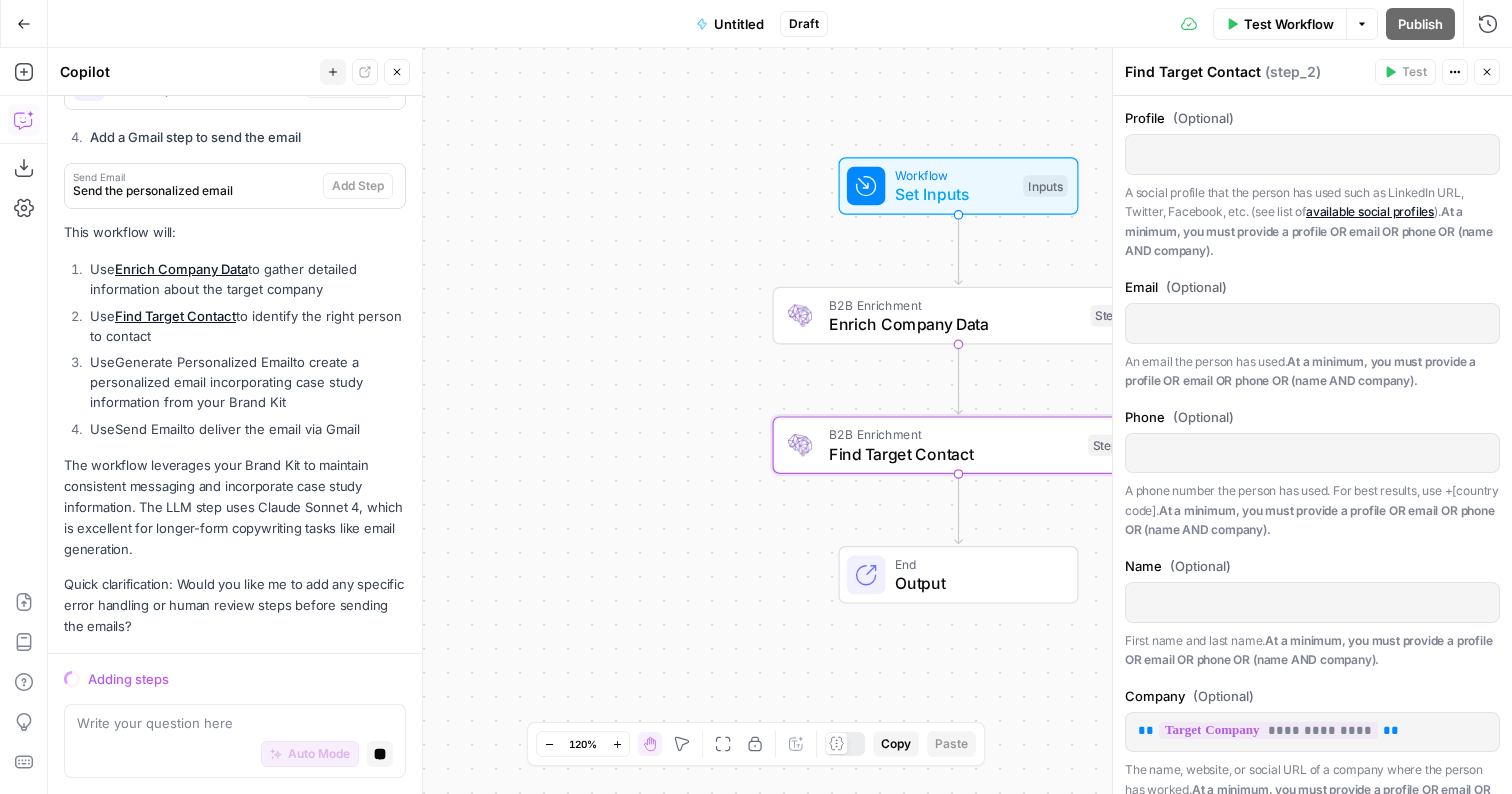 drag, startPoint x: 637, startPoint y: 460, endPoint x: 602, endPoint y: 221, distance: 241.54916 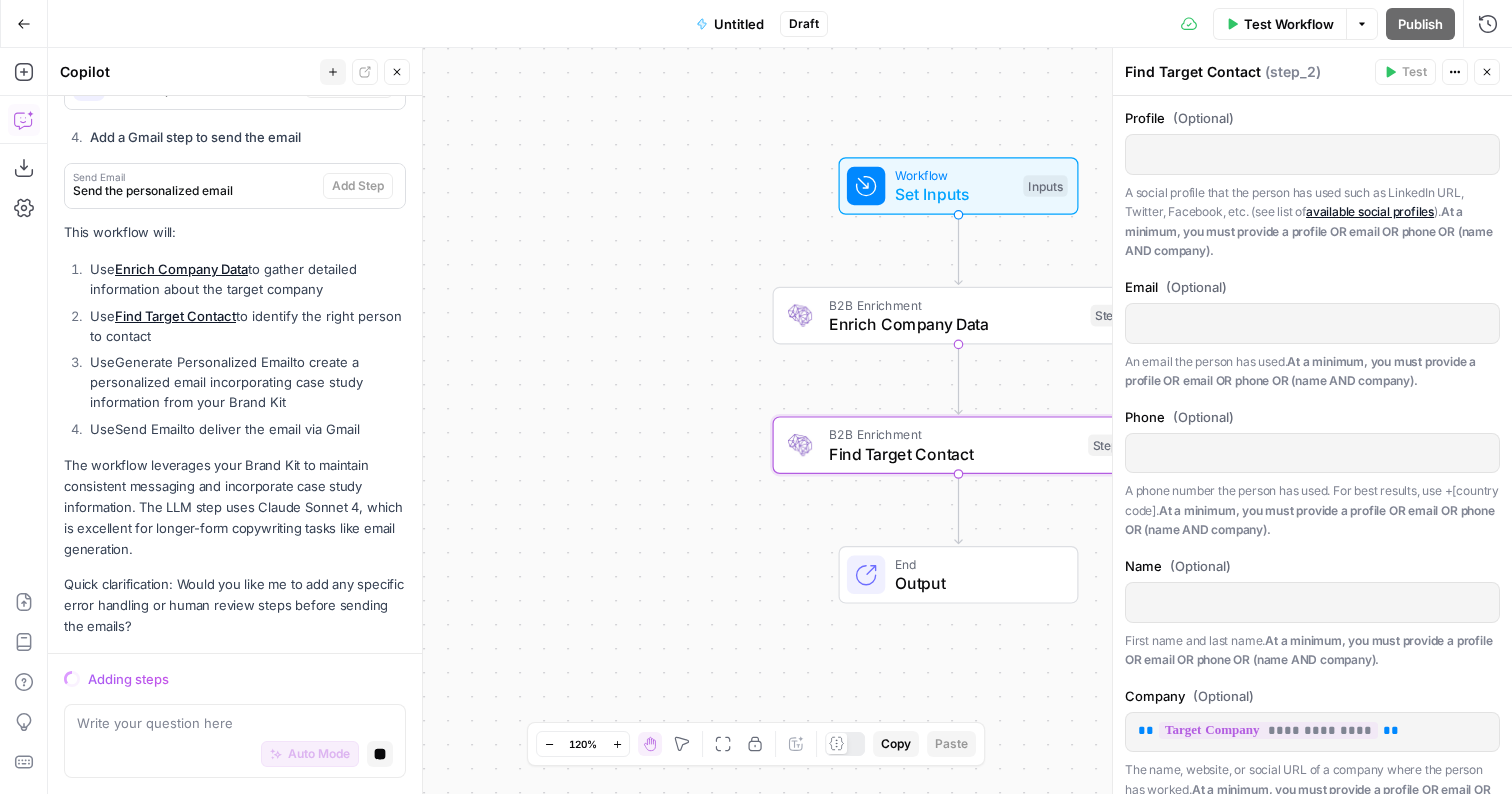 click on "Workflow Set Inputs Inputs B2B Enrichment Enrich Company Data Step 1 B2B Enrichment Find Target Contact Step 2 End Output" at bounding box center [780, 421] 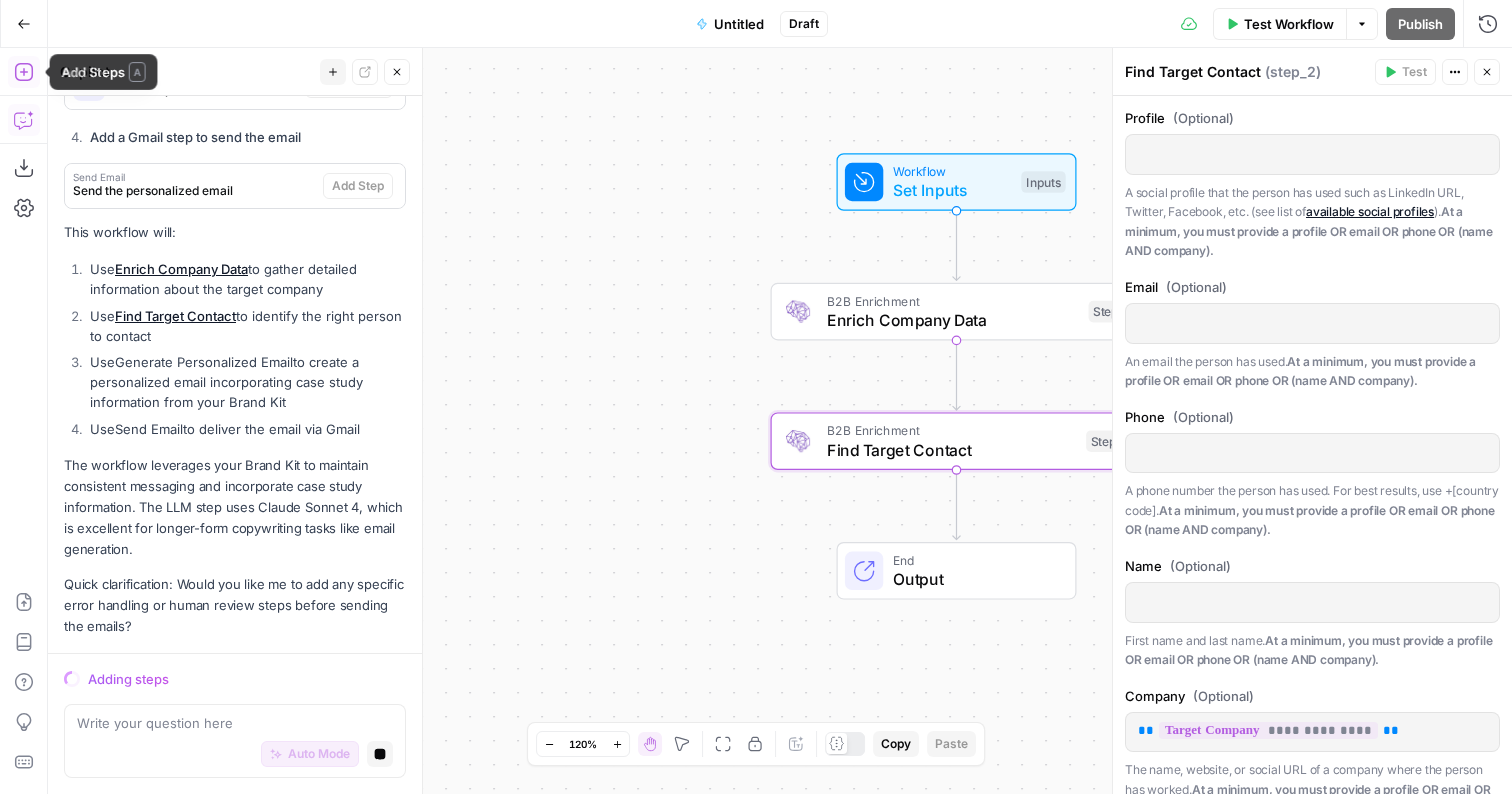click 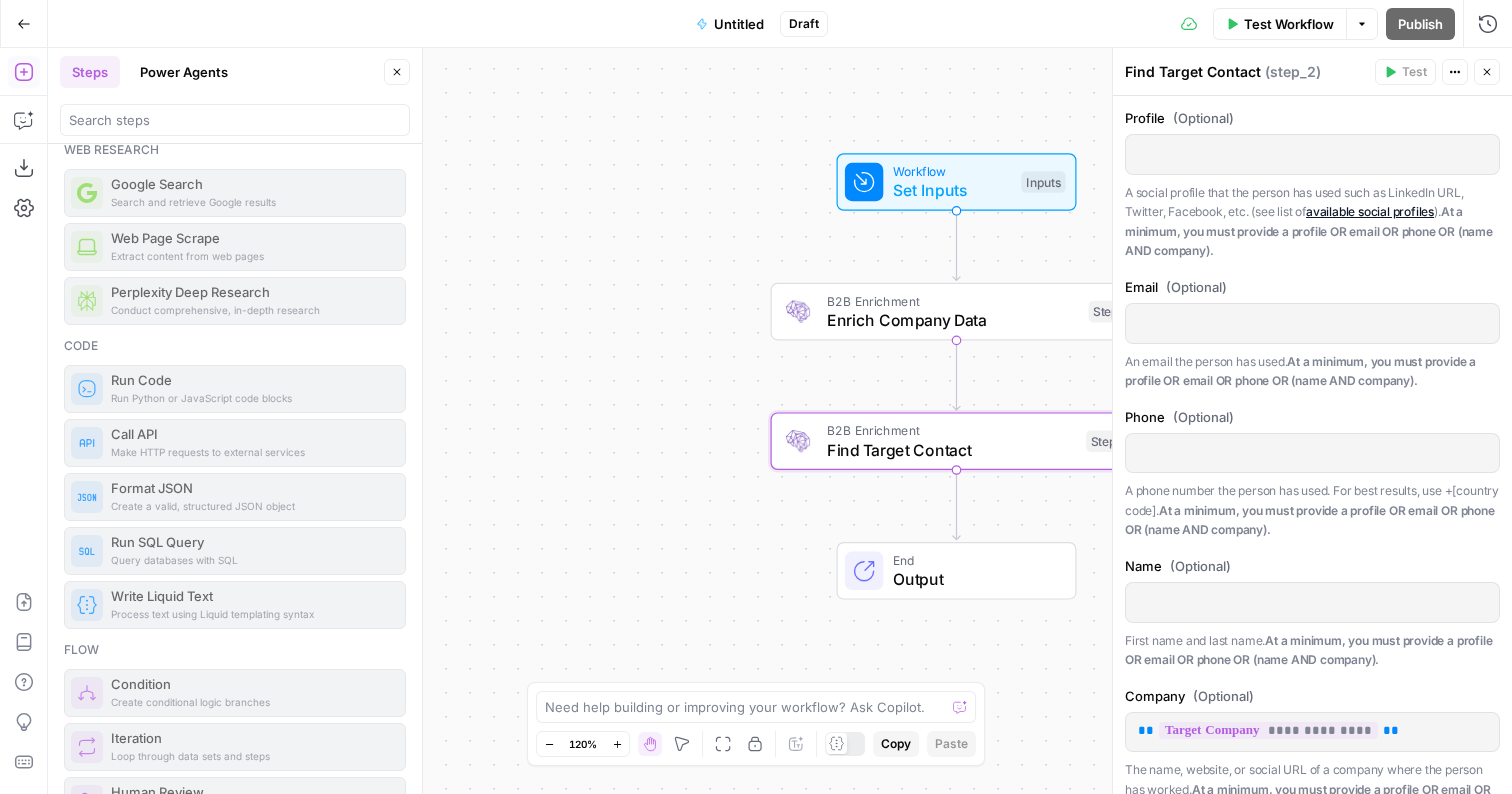 scroll, scrollTop: 163, scrollLeft: 0, axis: vertical 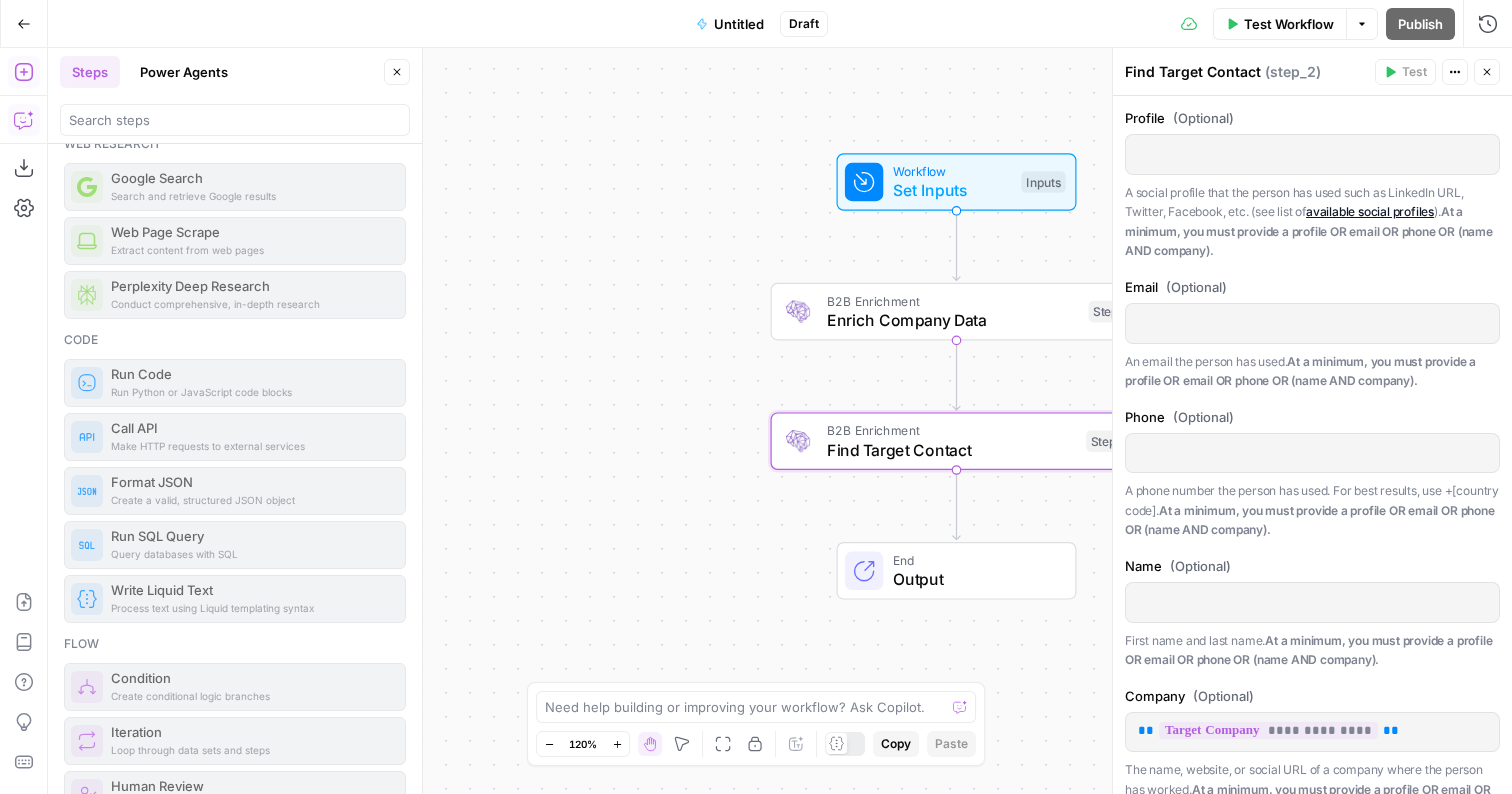 click 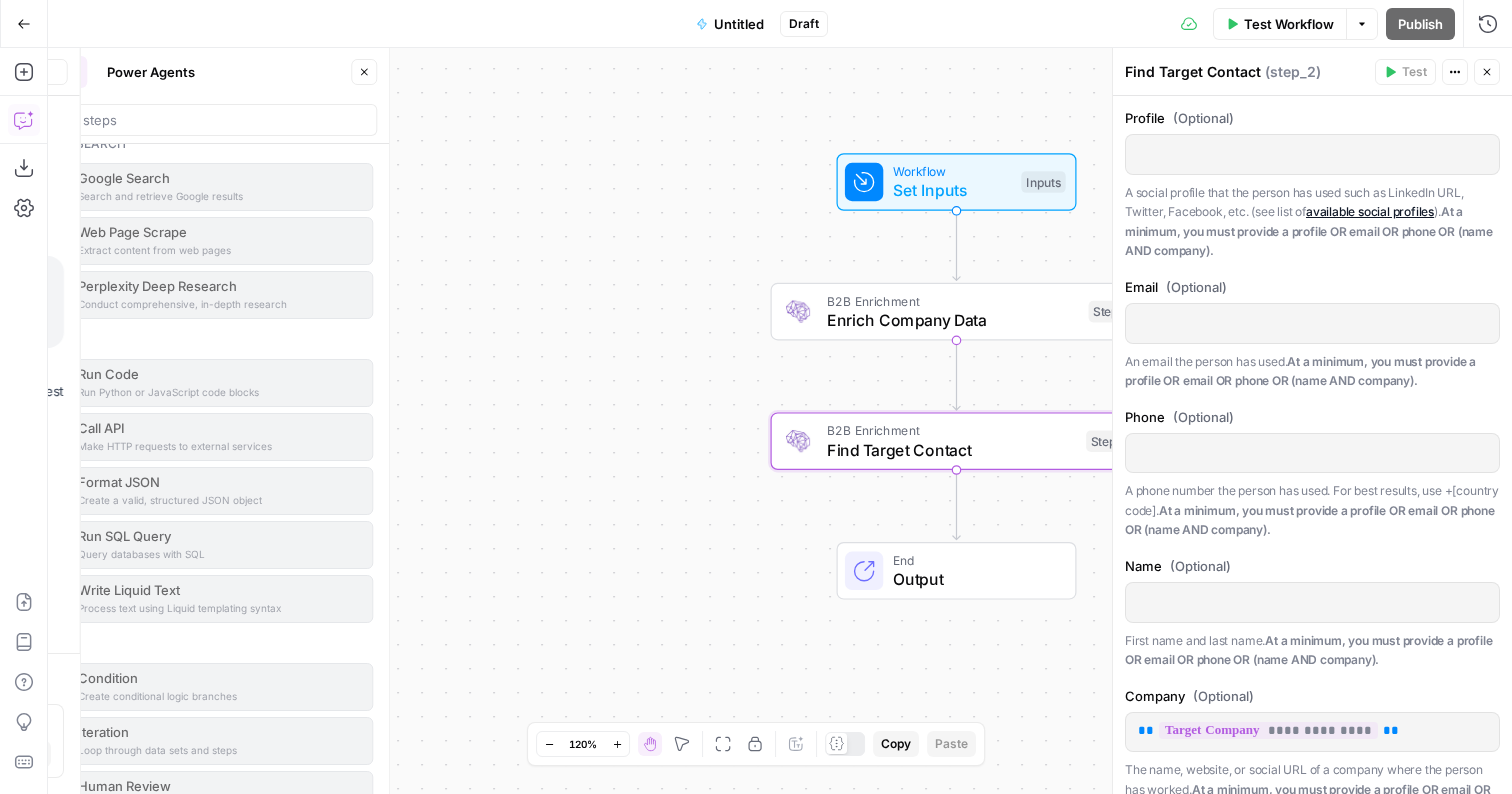 scroll, scrollTop: 1355, scrollLeft: 0, axis: vertical 